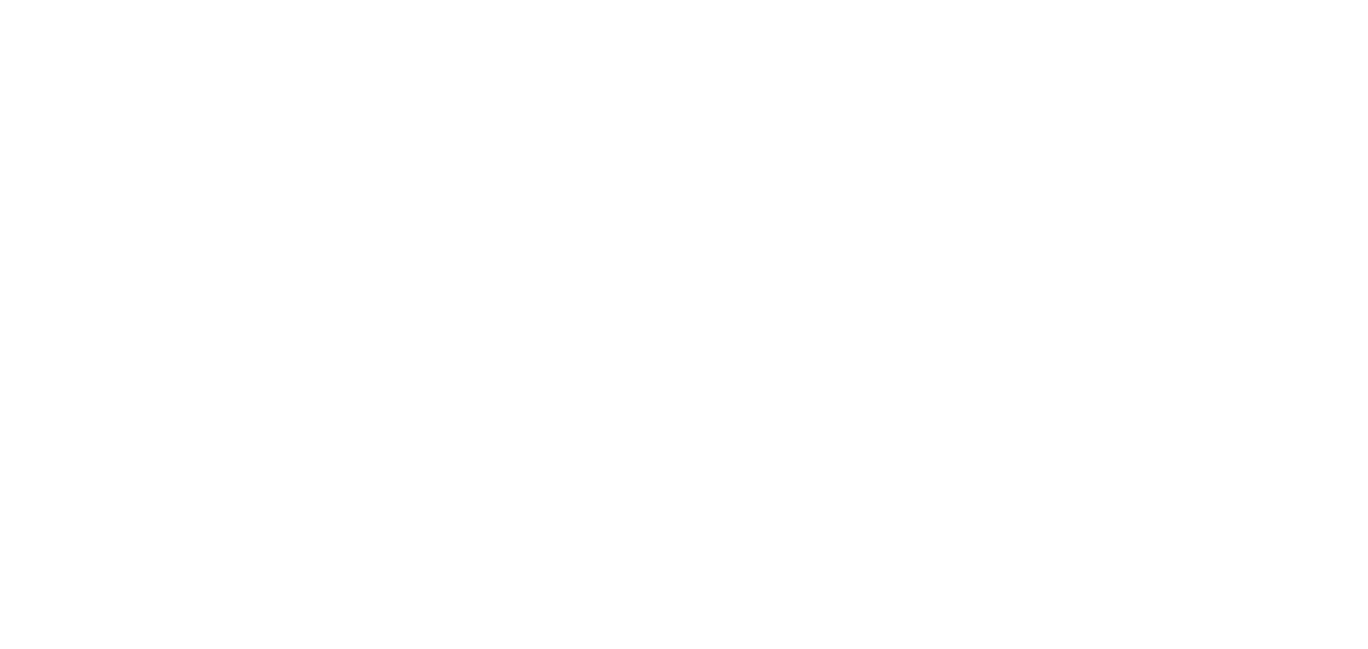 scroll, scrollTop: 0, scrollLeft: 0, axis: both 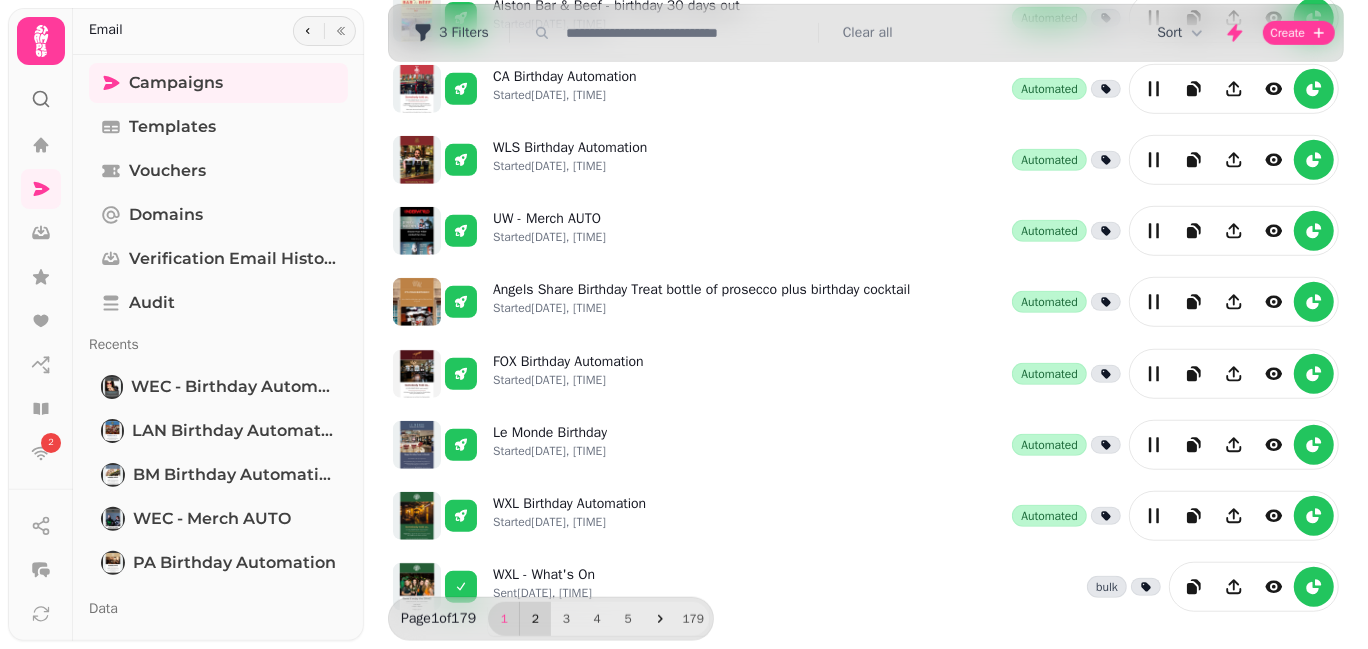 click on "2" at bounding box center (535, 619) 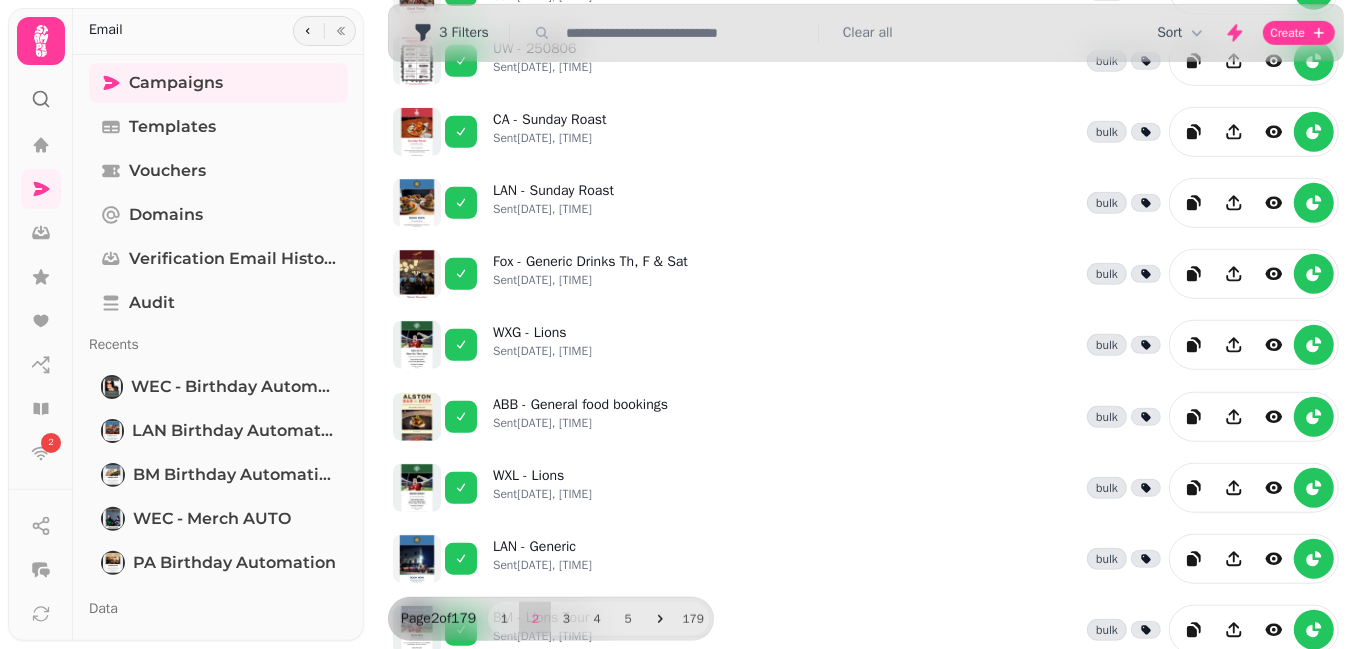 scroll, scrollTop: 520, scrollLeft: 0, axis: vertical 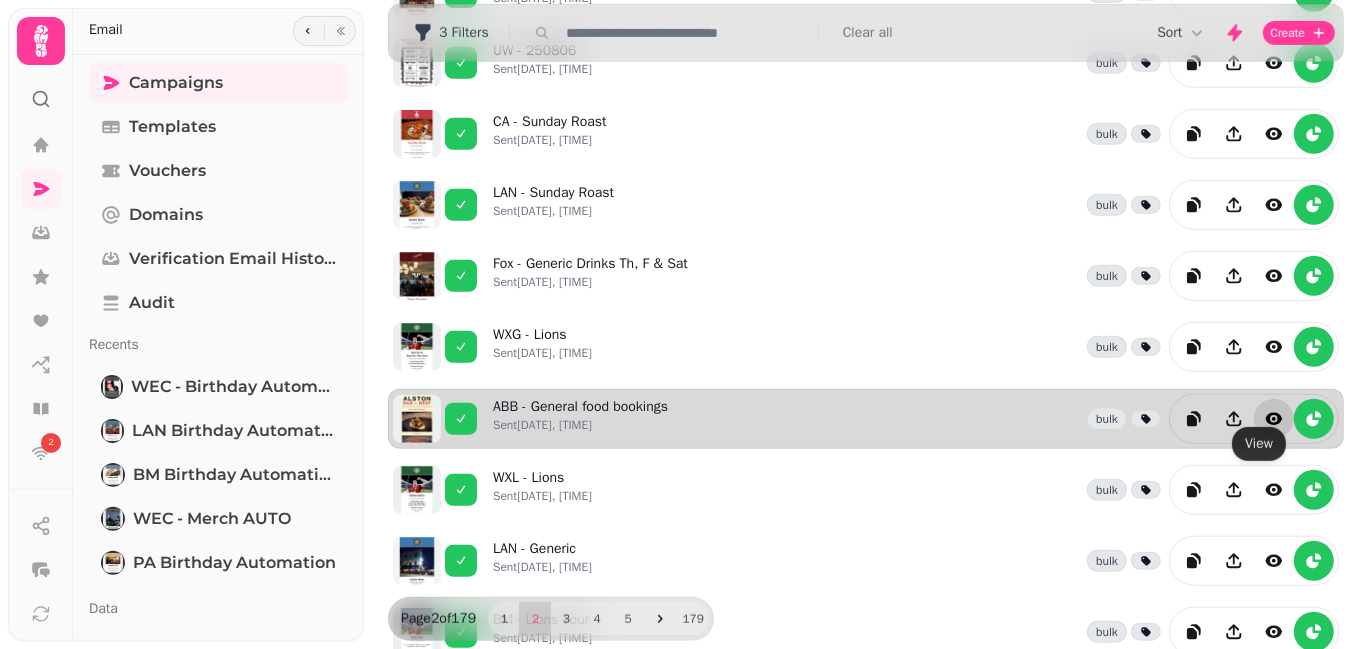 click 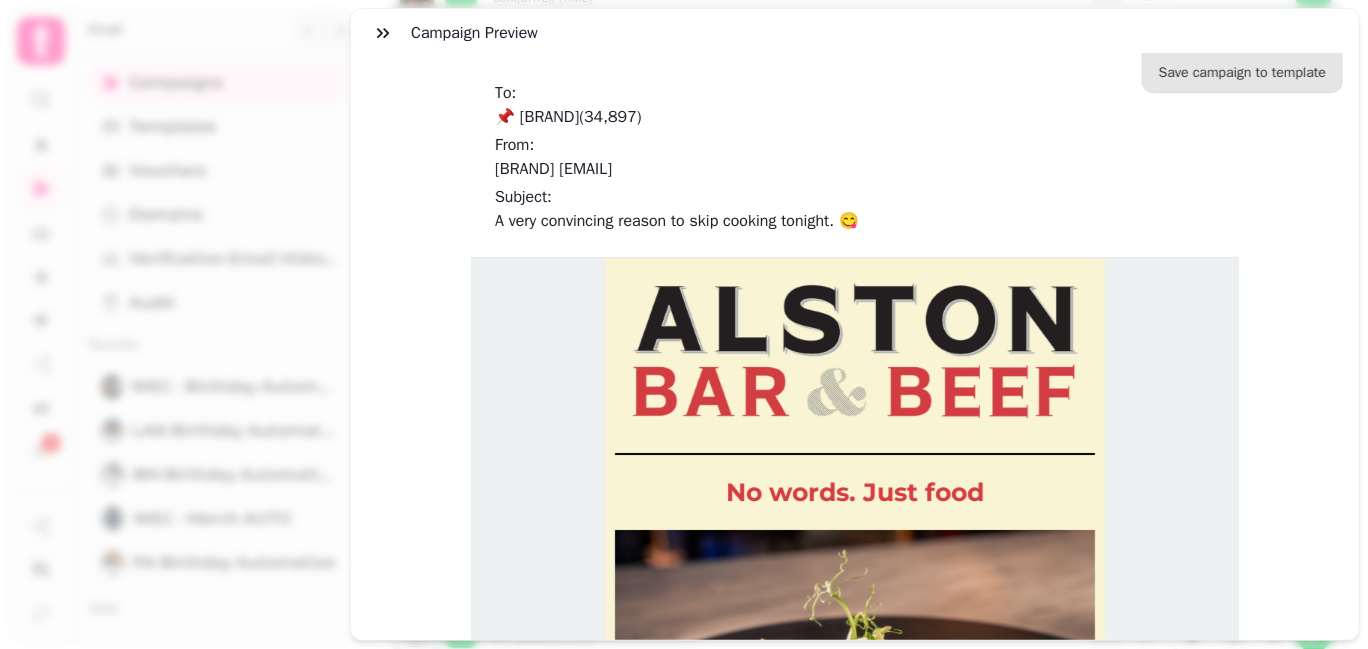 scroll, scrollTop: 0, scrollLeft: 0, axis: both 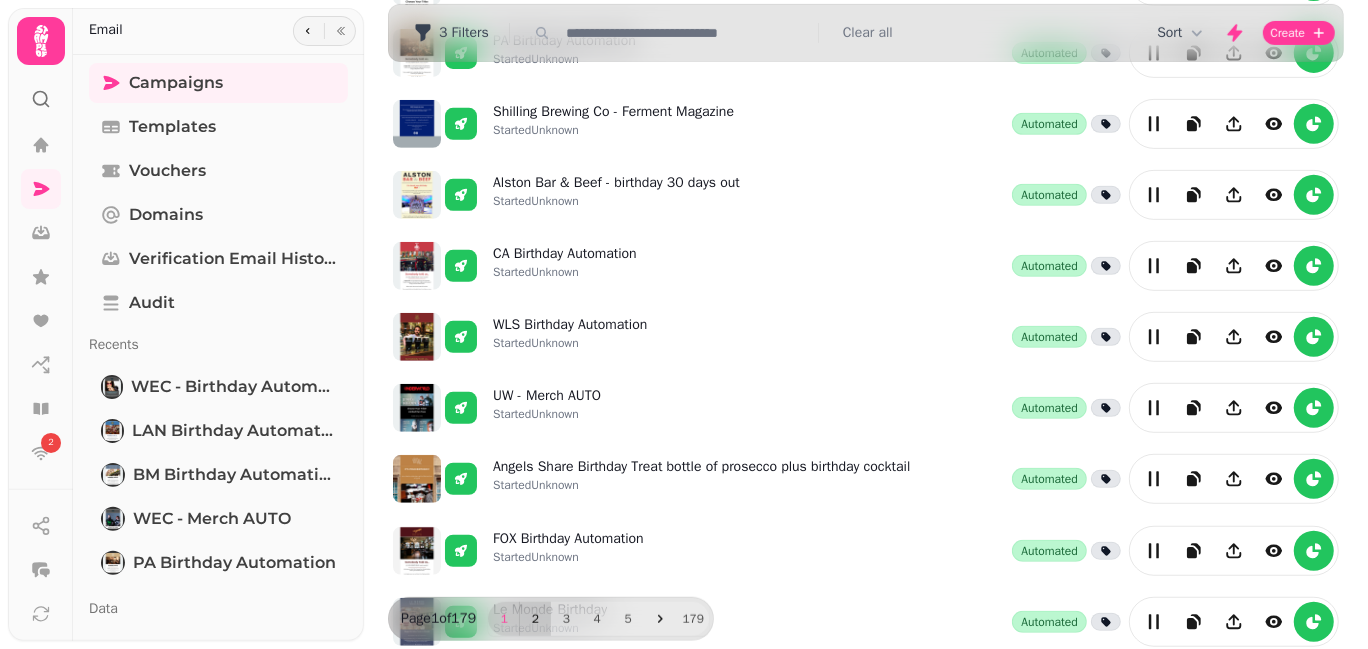 click on "2" at bounding box center [535, 619] 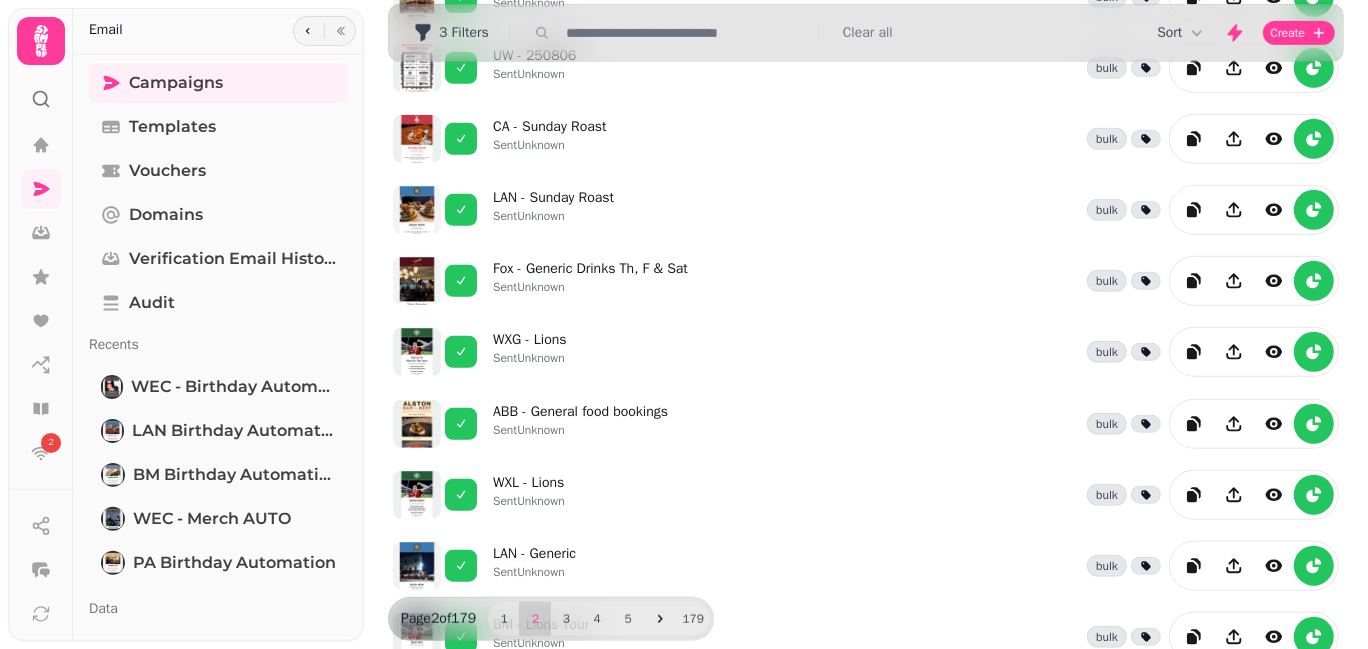 scroll, scrollTop: 515, scrollLeft: 0, axis: vertical 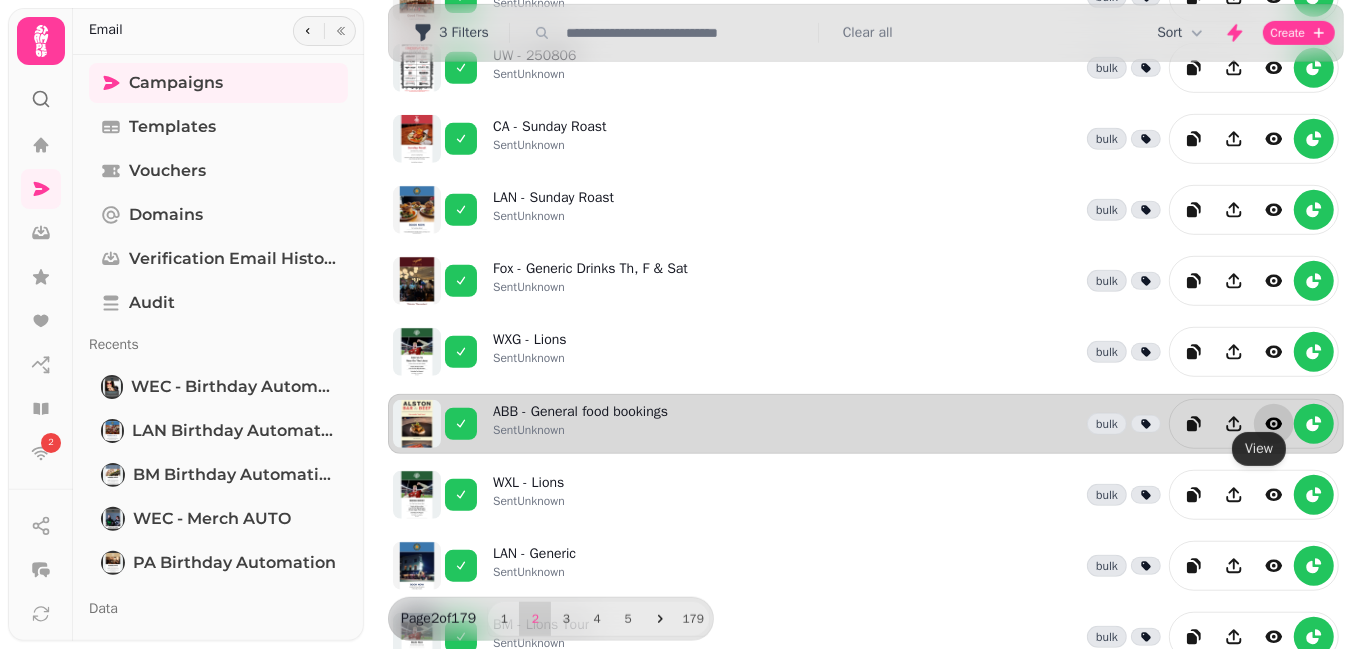 click 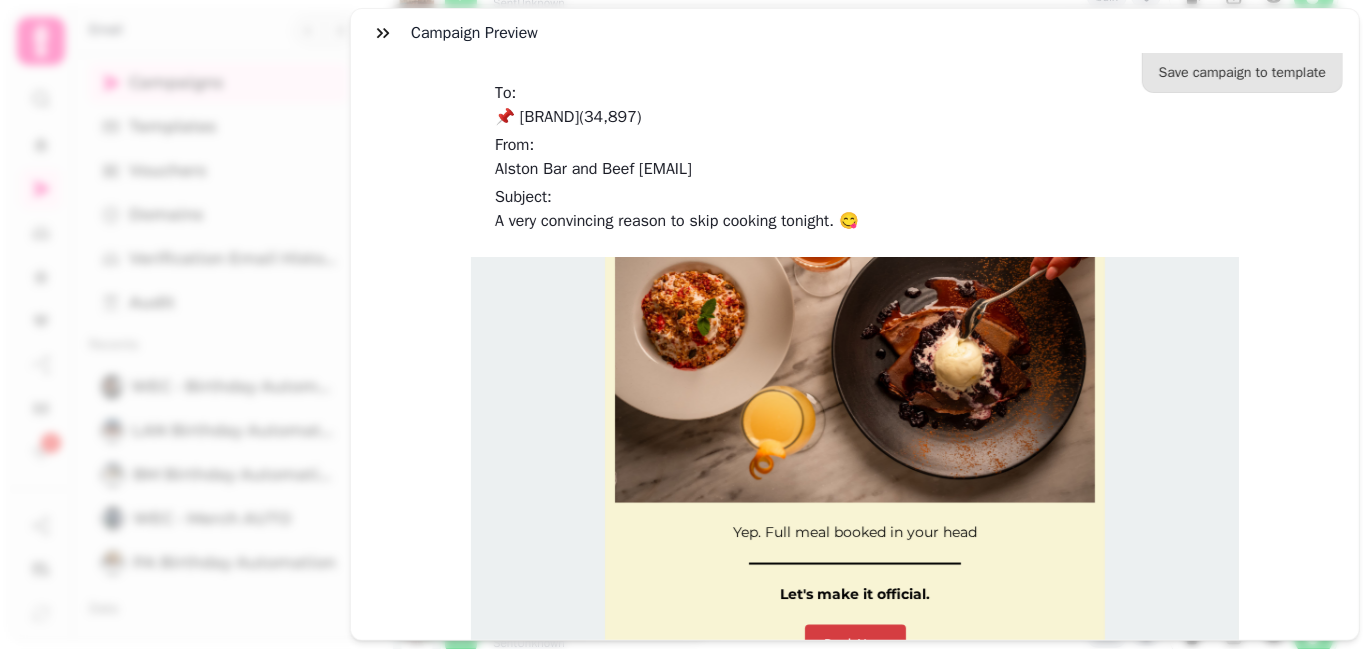 scroll, scrollTop: 1487, scrollLeft: 0, axis: vertical 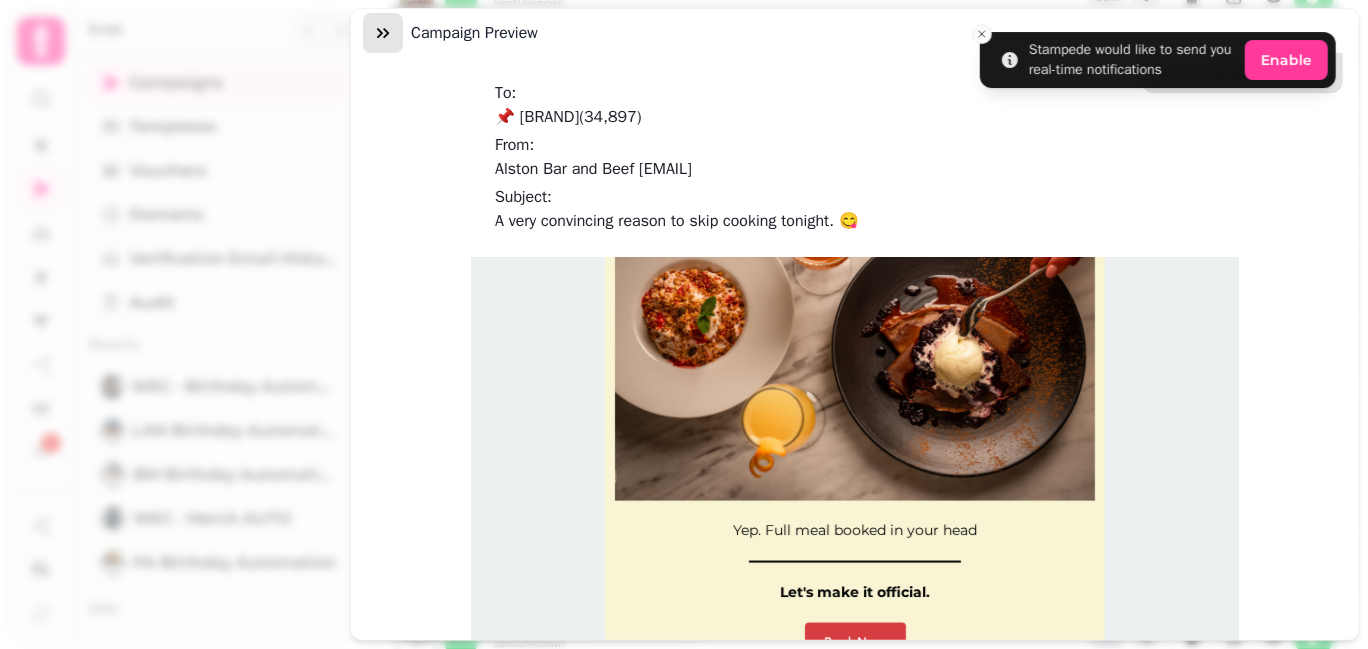 click at bounding box center [383, 33] 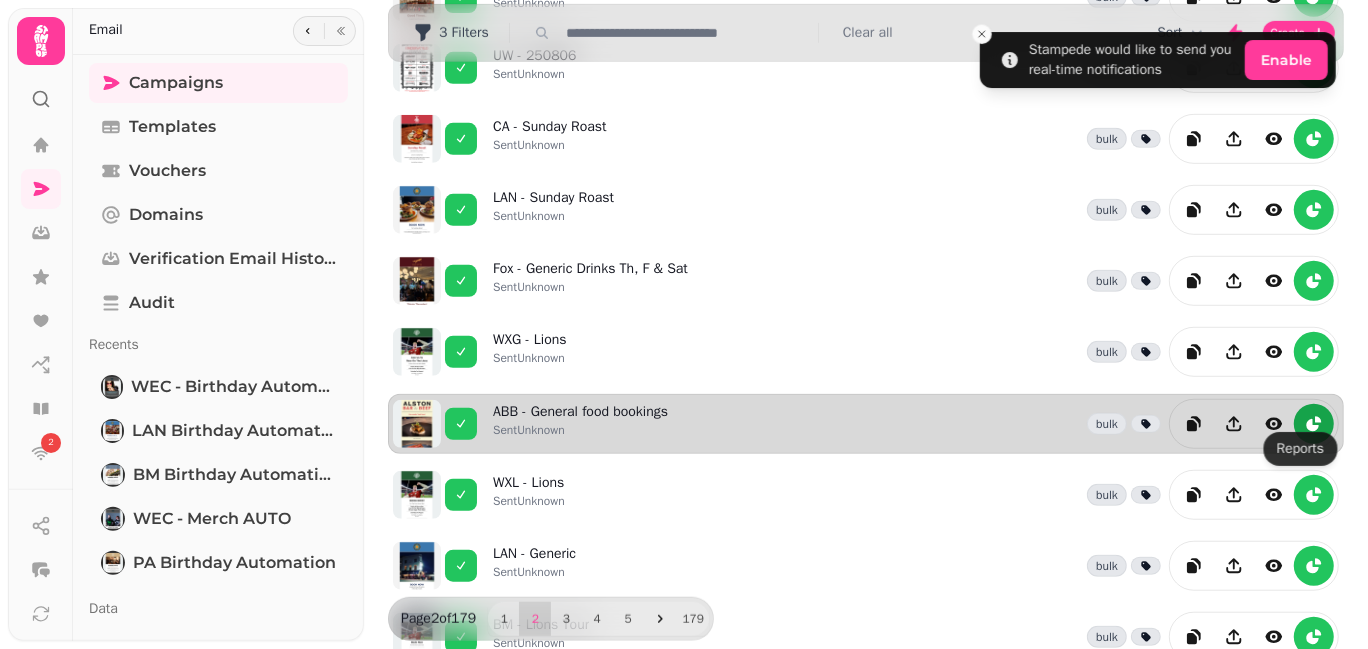 click 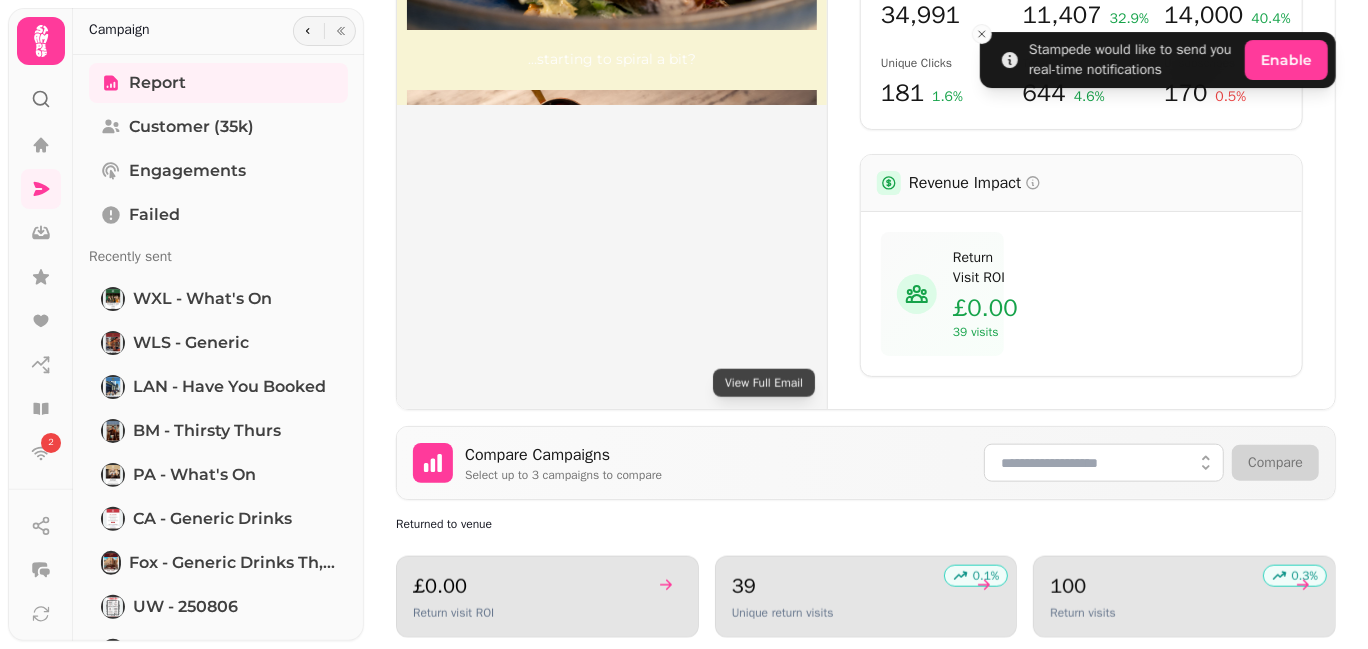 scroll, scrollTop: 838, scrollLeft: 0, axis: vertical 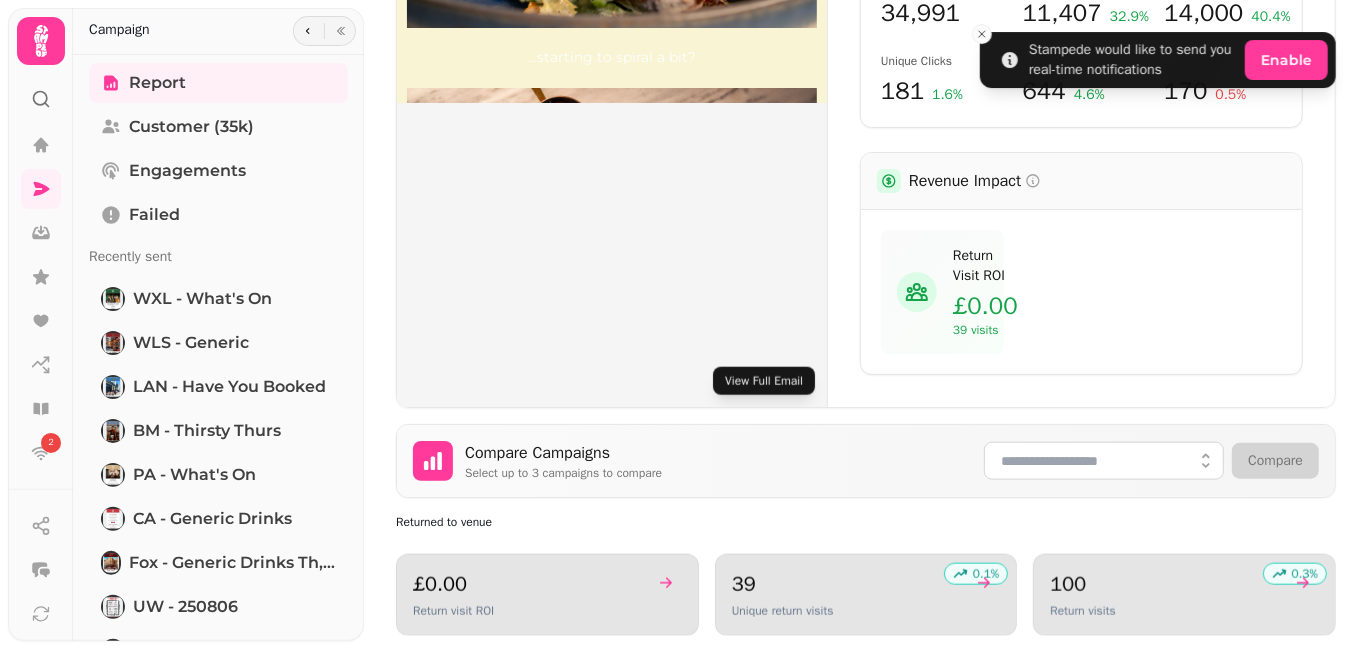 click on "View Full Email" at bounding box center [764, 381] 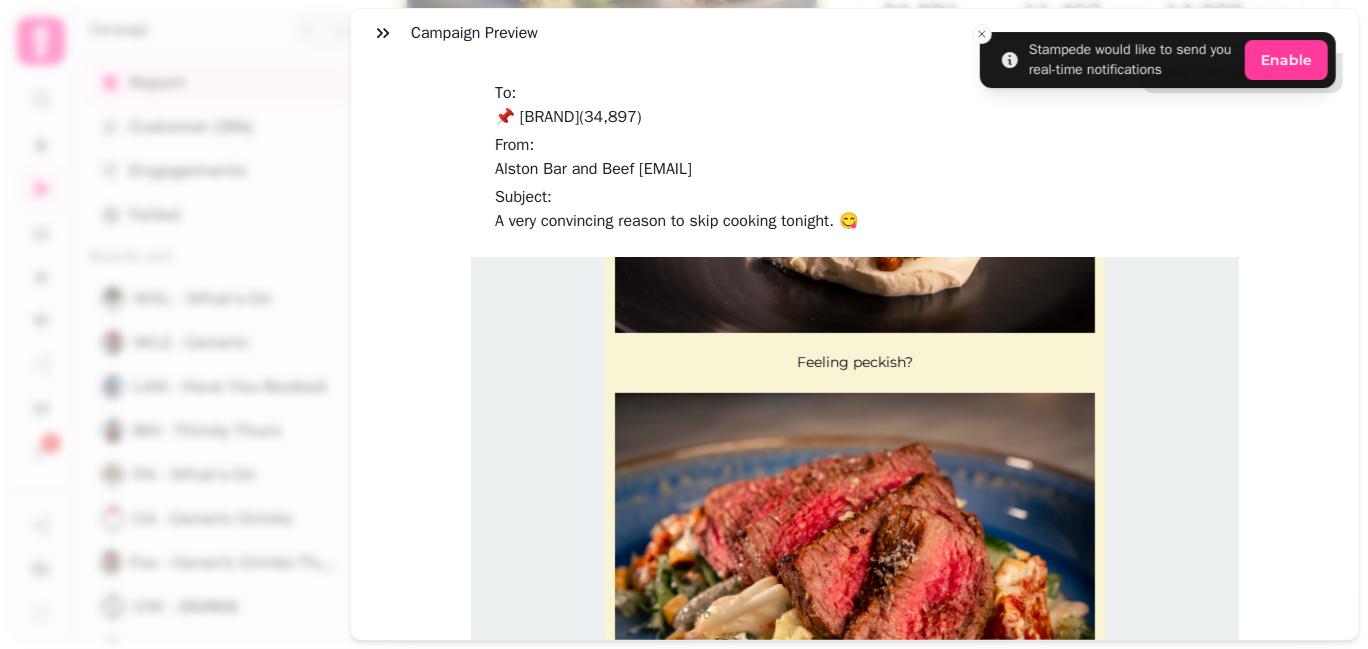 scroll, scrollTop: 517, scrollLeft: 0, axis: vertical 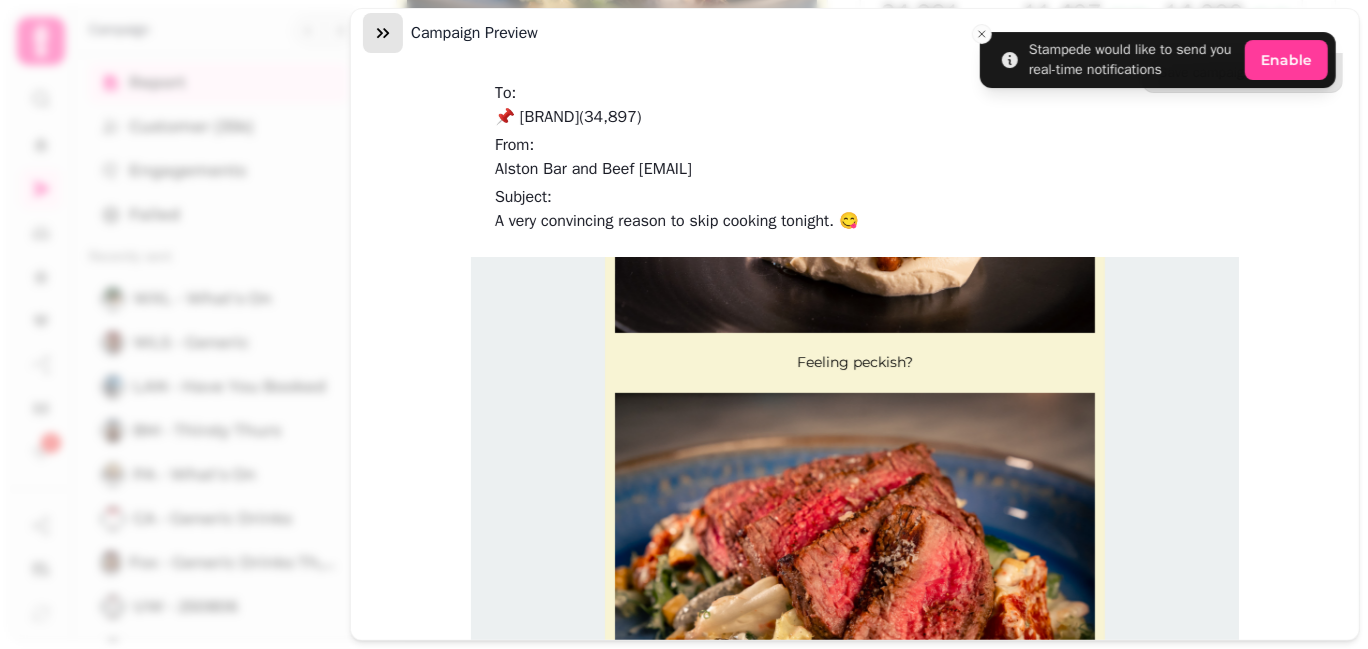 click 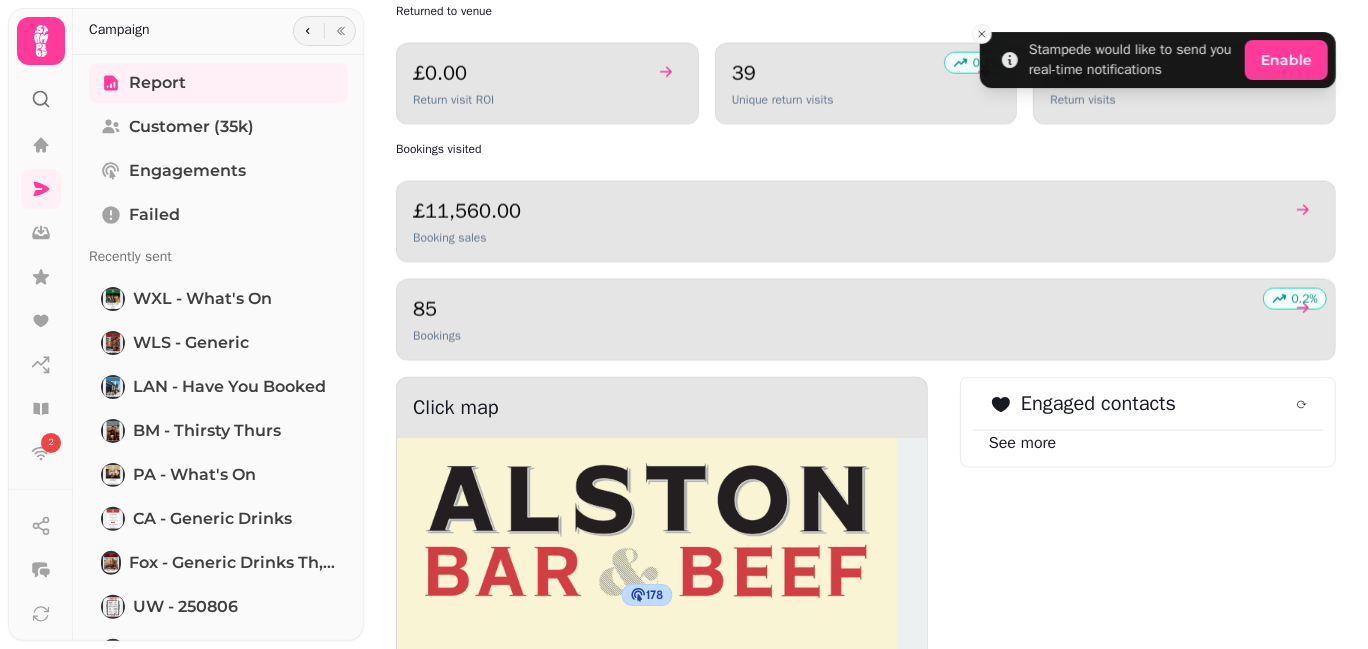 scroll, scrollTop: 1775, scrollLeft: 0, axis: vertical 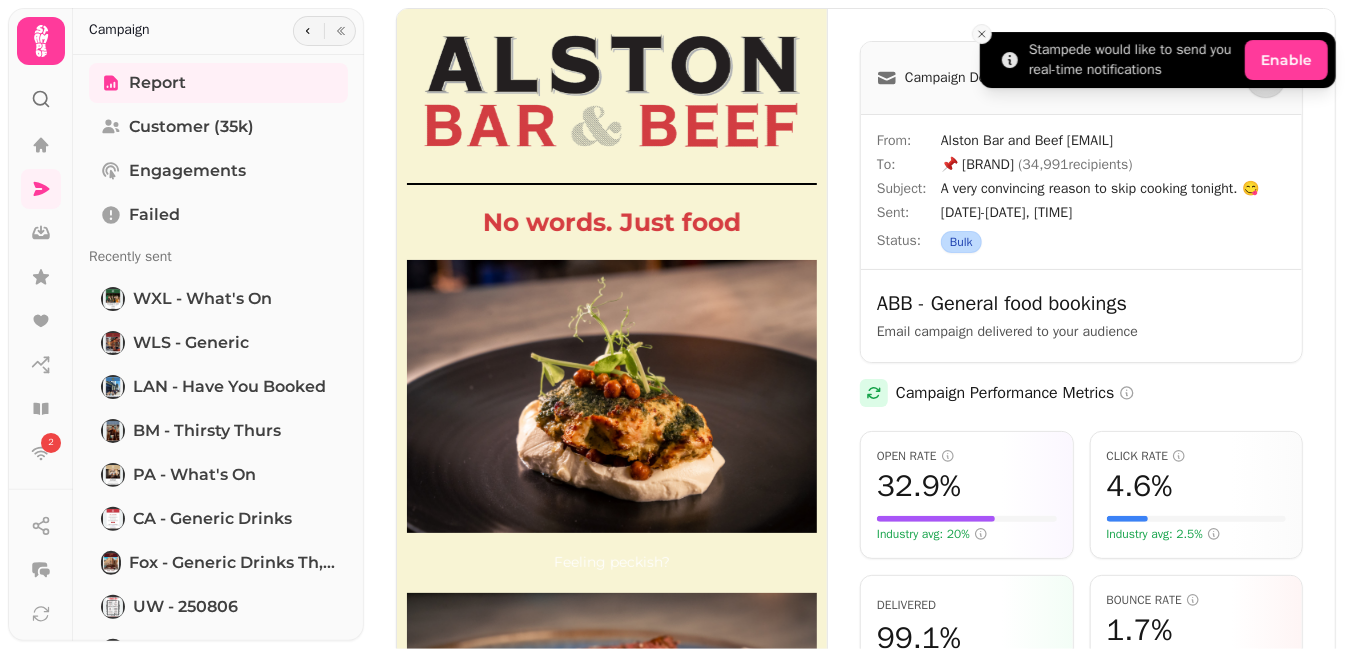 click 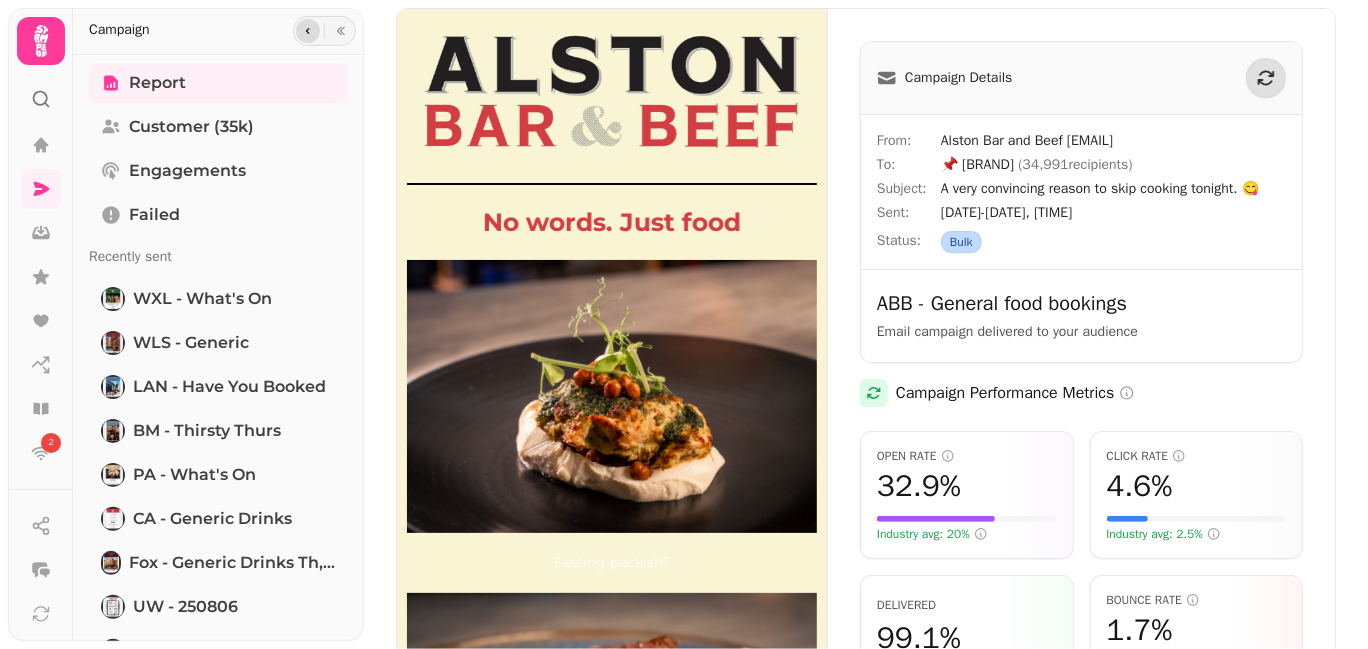click 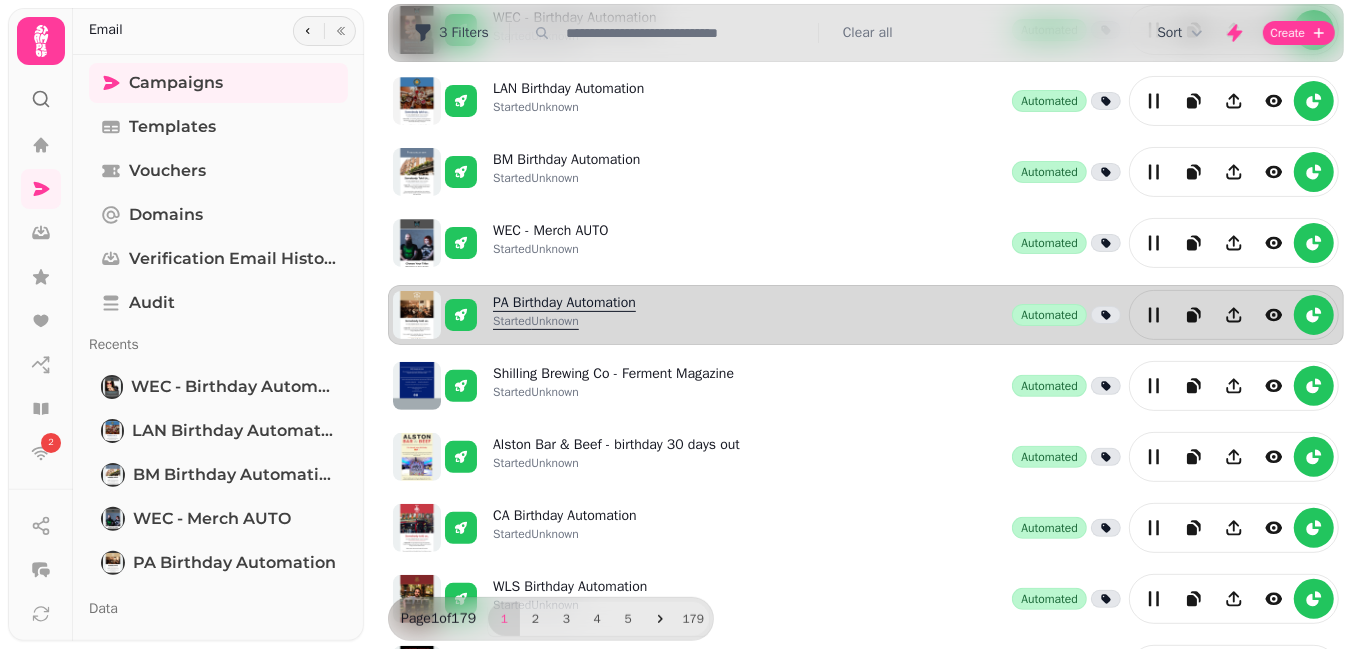 scroll, scrollTop: 565, scrollLeft: 0, axis: vertical 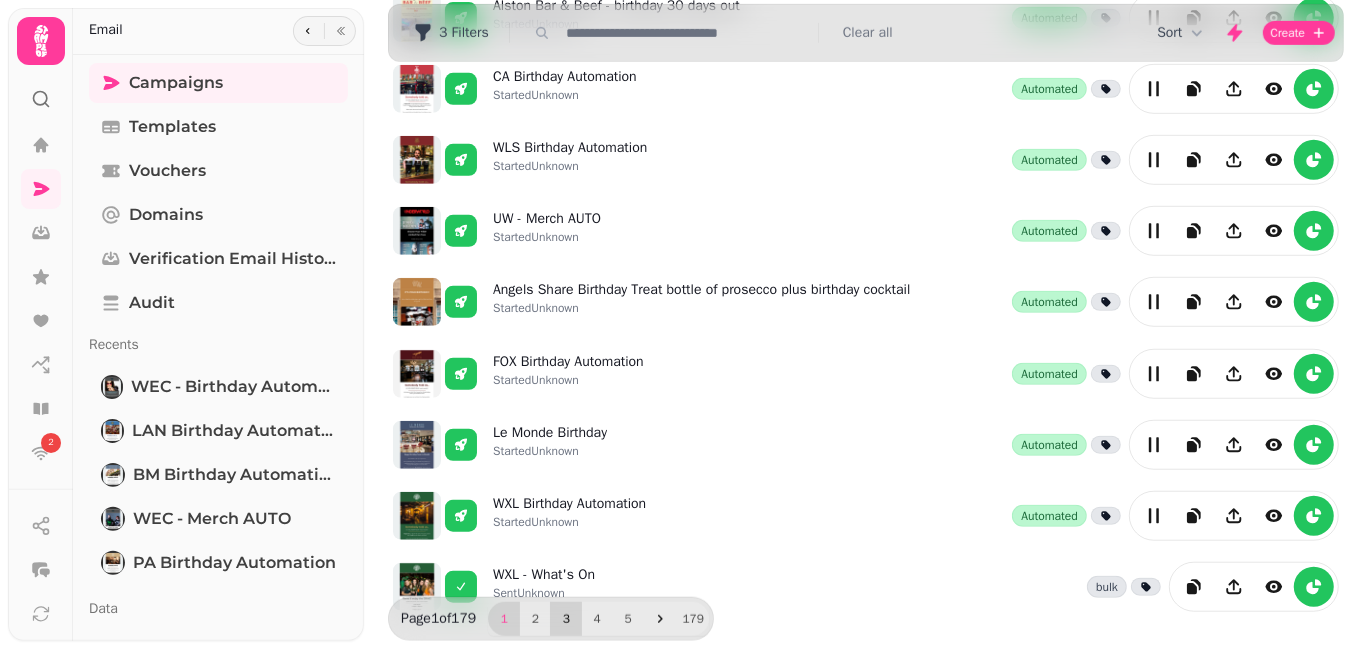 click on "3" at bounding box center (566, 619) 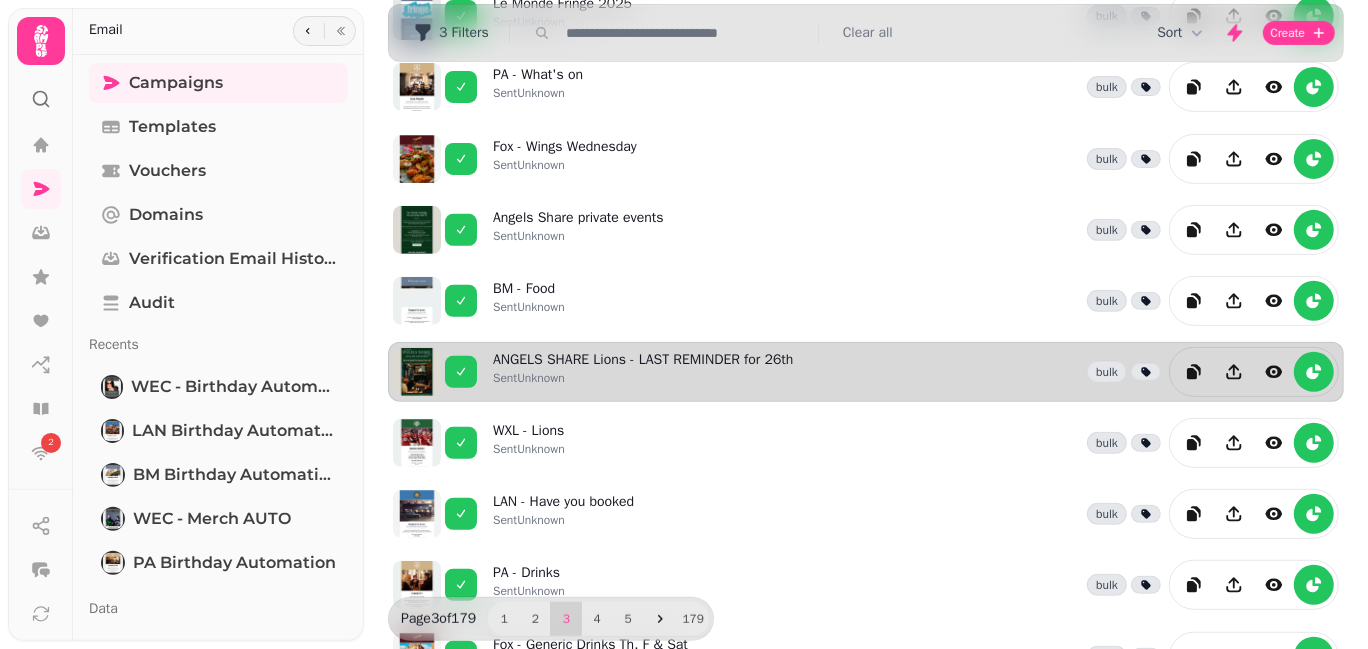 scroll, scrollTop: 282, scrollLeft: 0, axis: vertical 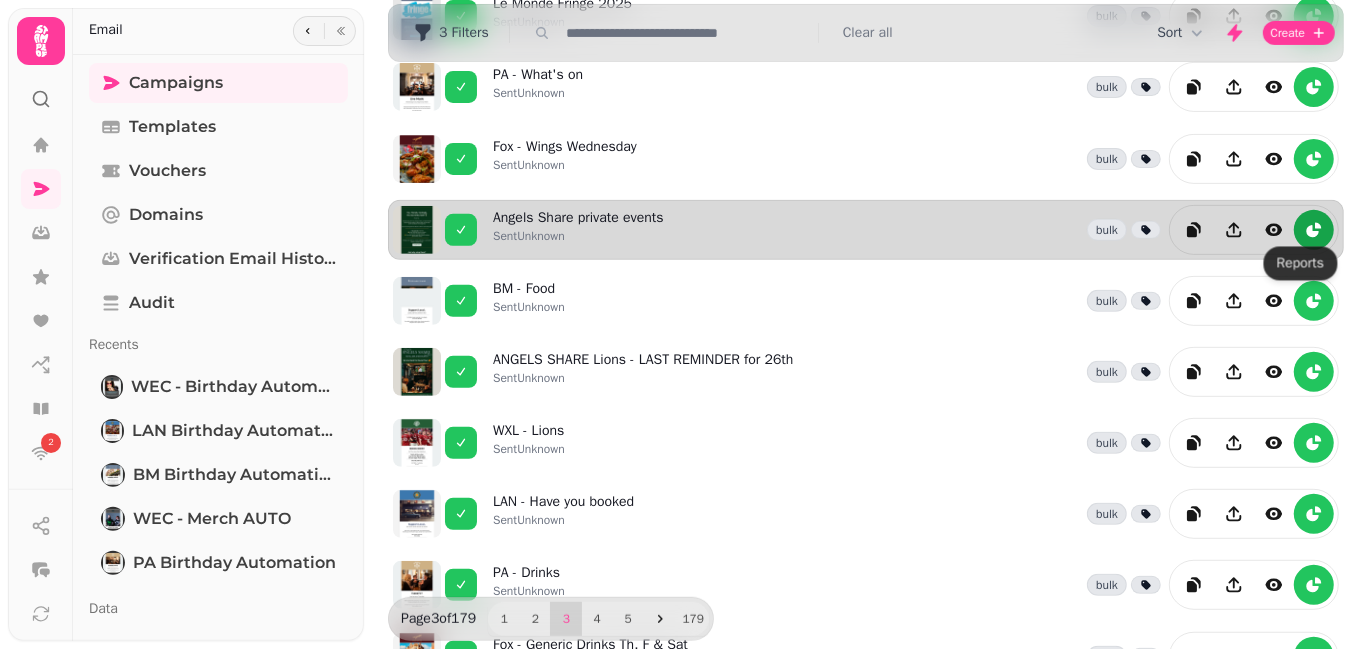 click at bounding box center (1314, 230) 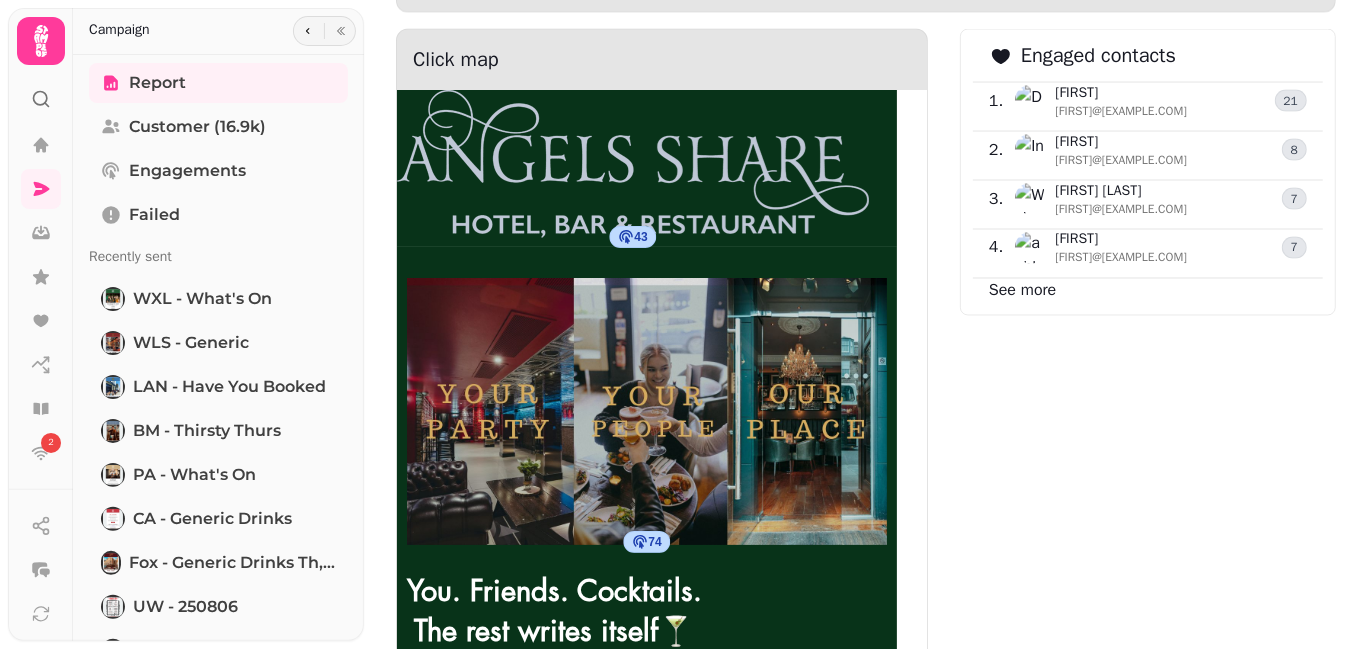 scroll, scrollTop: 1705, scrollLeft: 0, axis: vertical 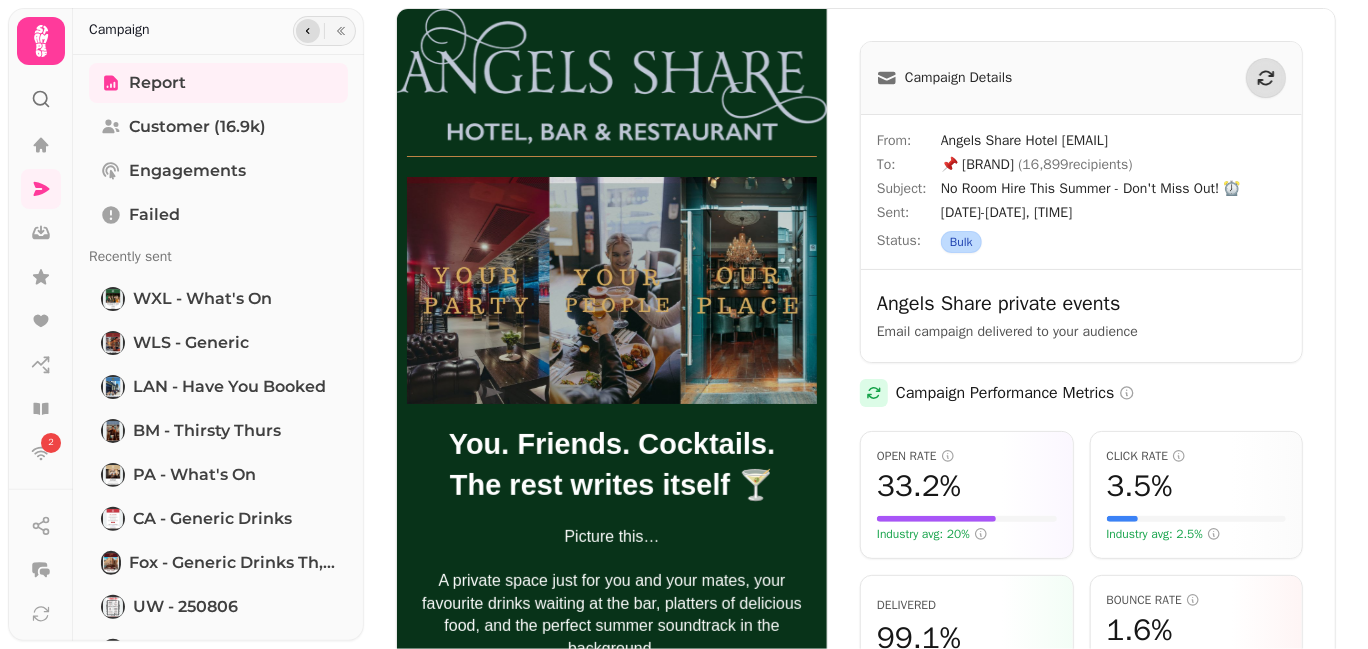 click 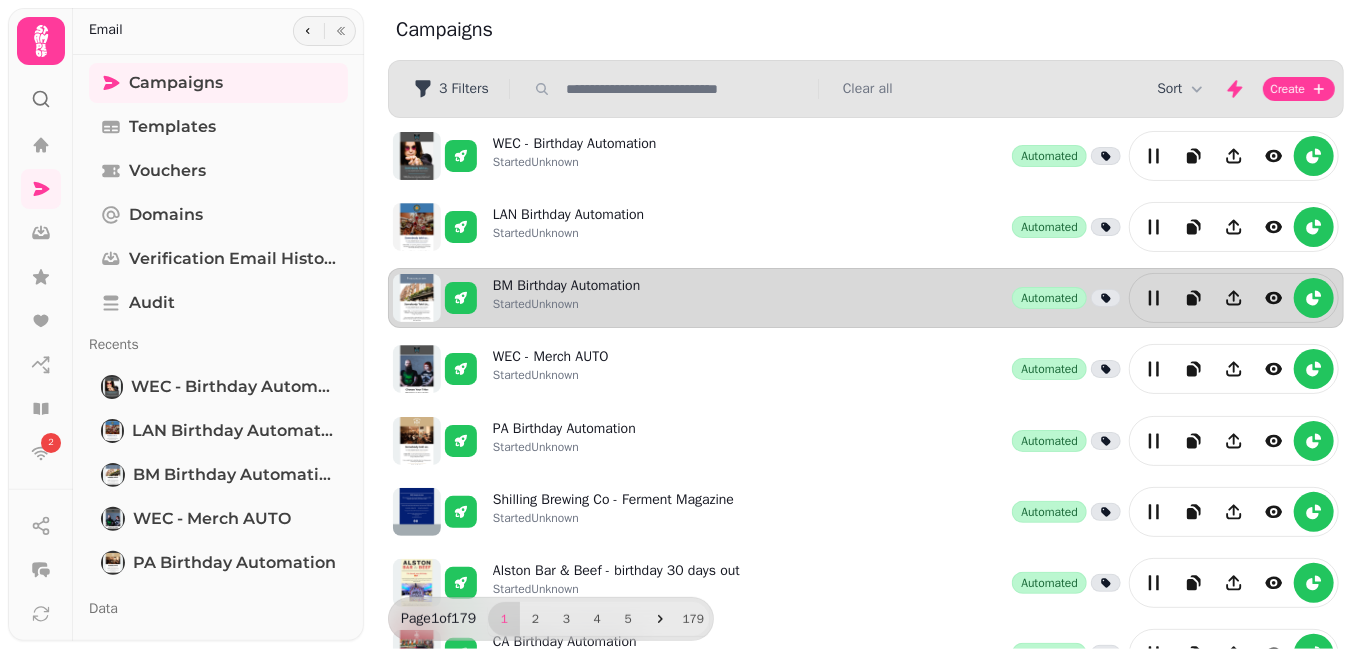 scroll, scrollTop: 565, scrollLeft: 0, axis: vertical 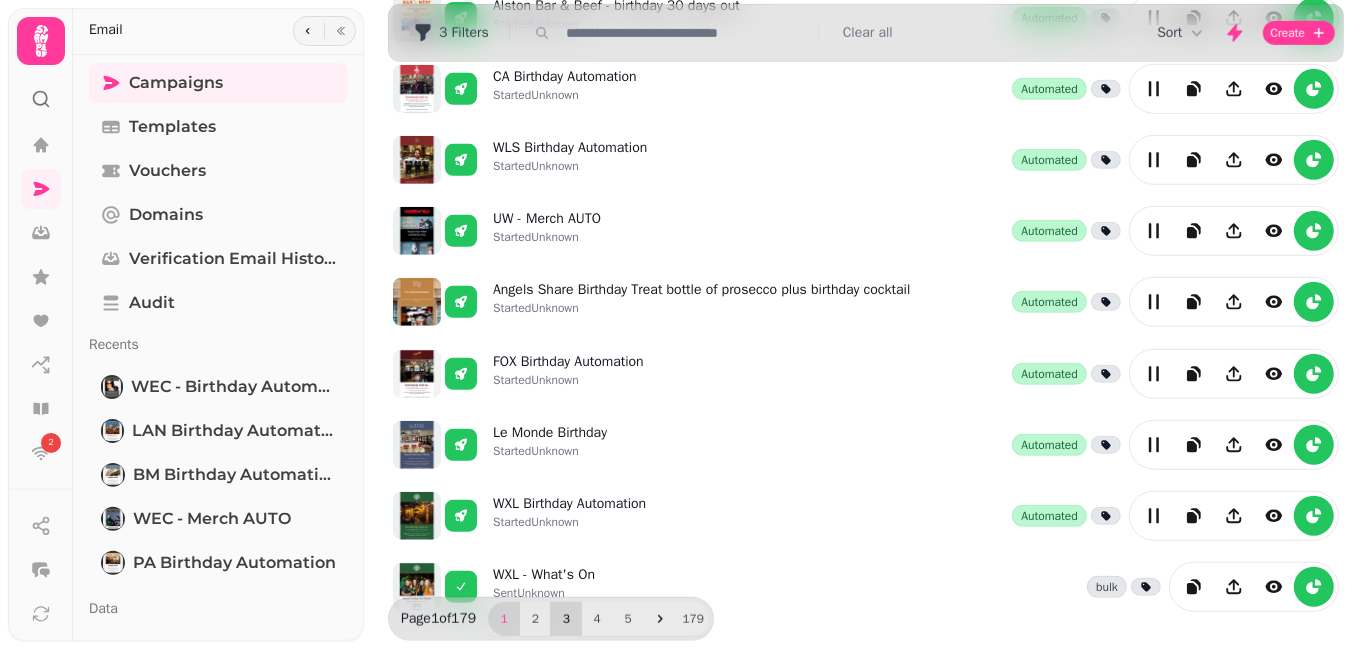 click on "3" at bounding box center (566, 619) 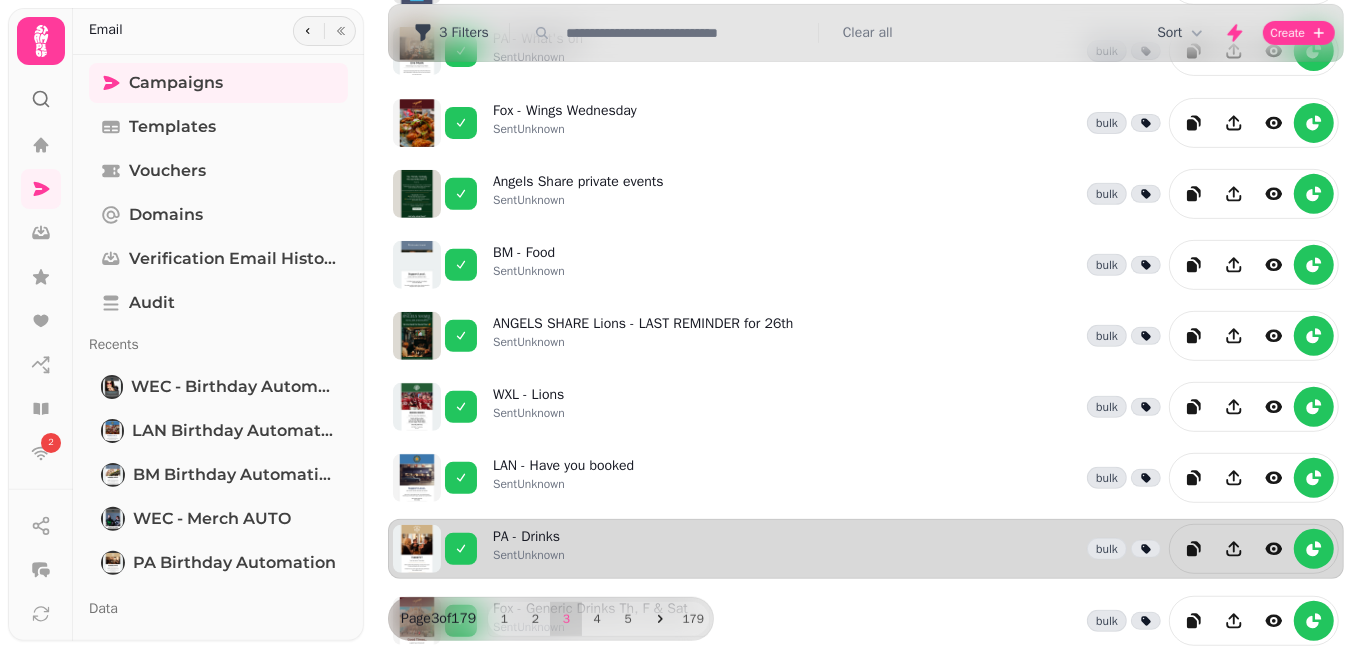 scroll, scrollTop: 320, scrollLeft: 0, axis: vertical 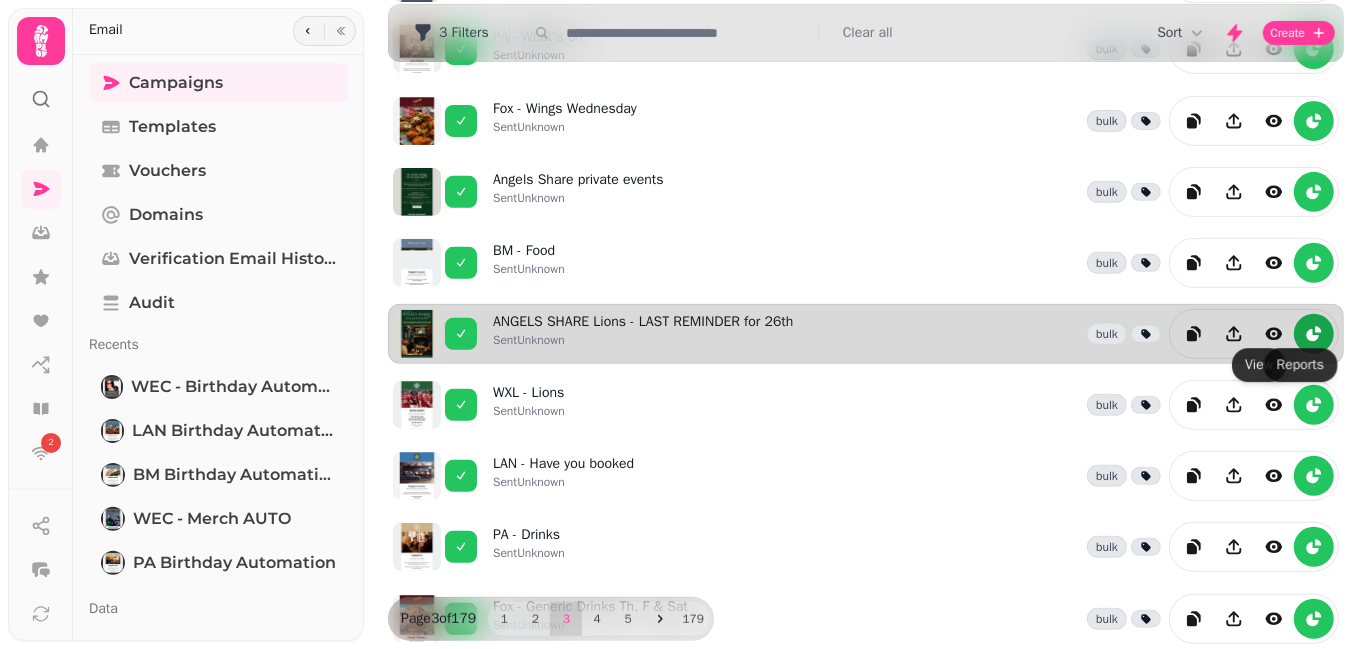 click 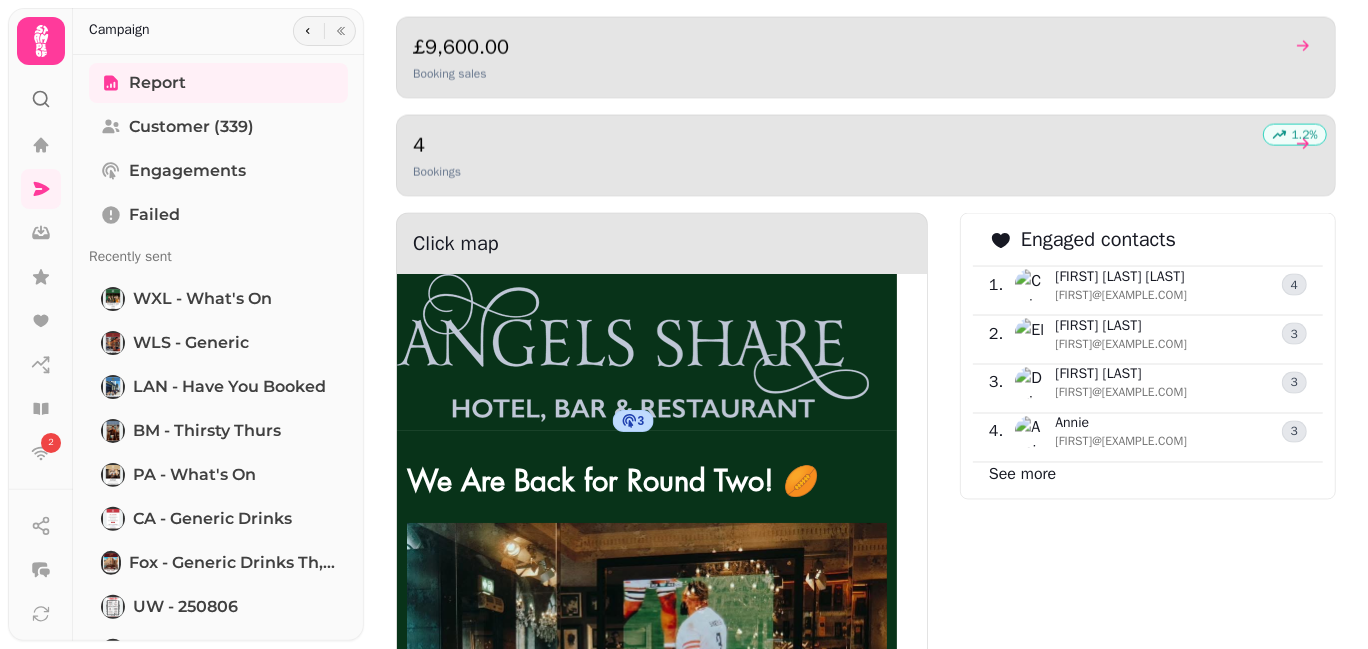 scroll, scrollTop: 1574, scrollLeft: 0, axis: vertical 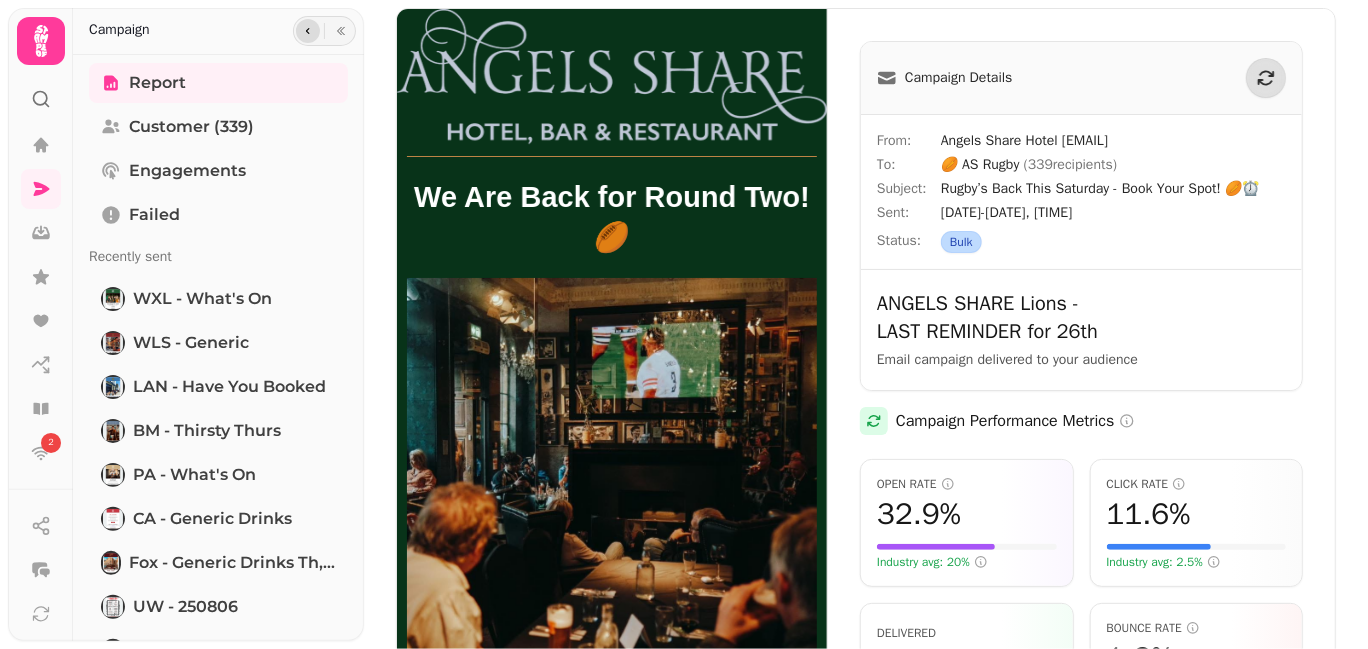 click at bounding box center (308, 31) 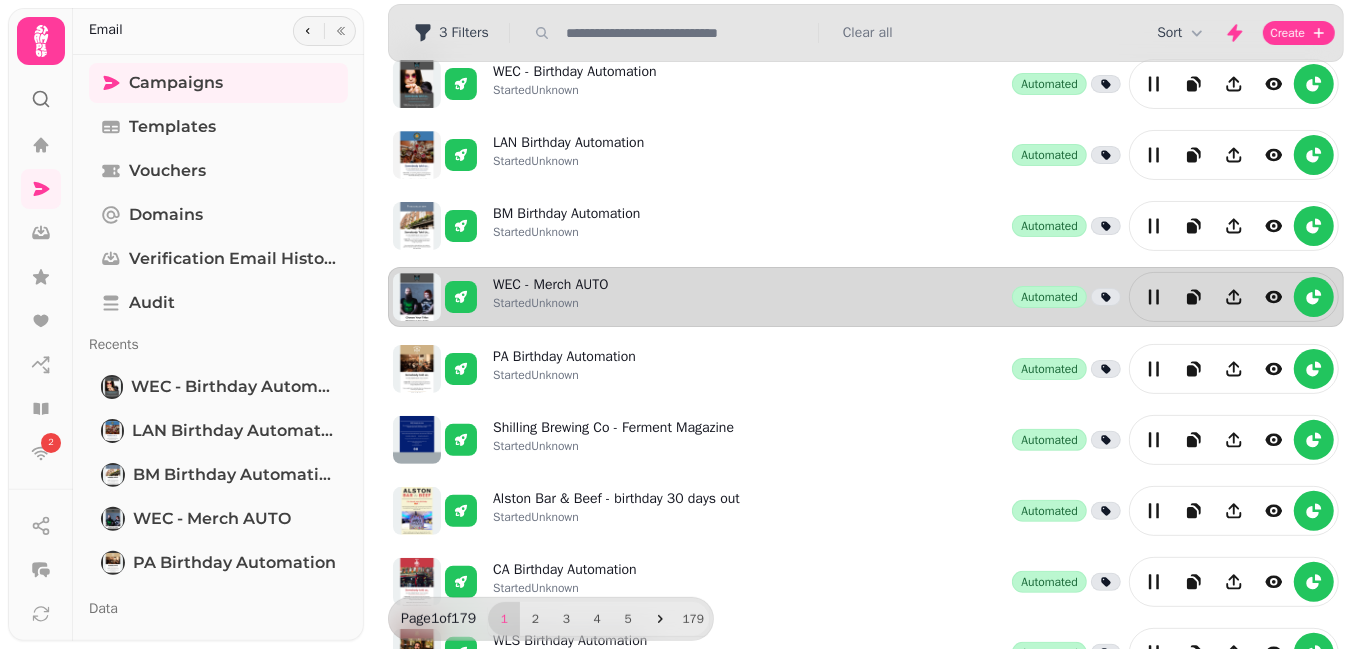 scroll, scrollTop: 186, scrollLeft: 0, axis: vertical 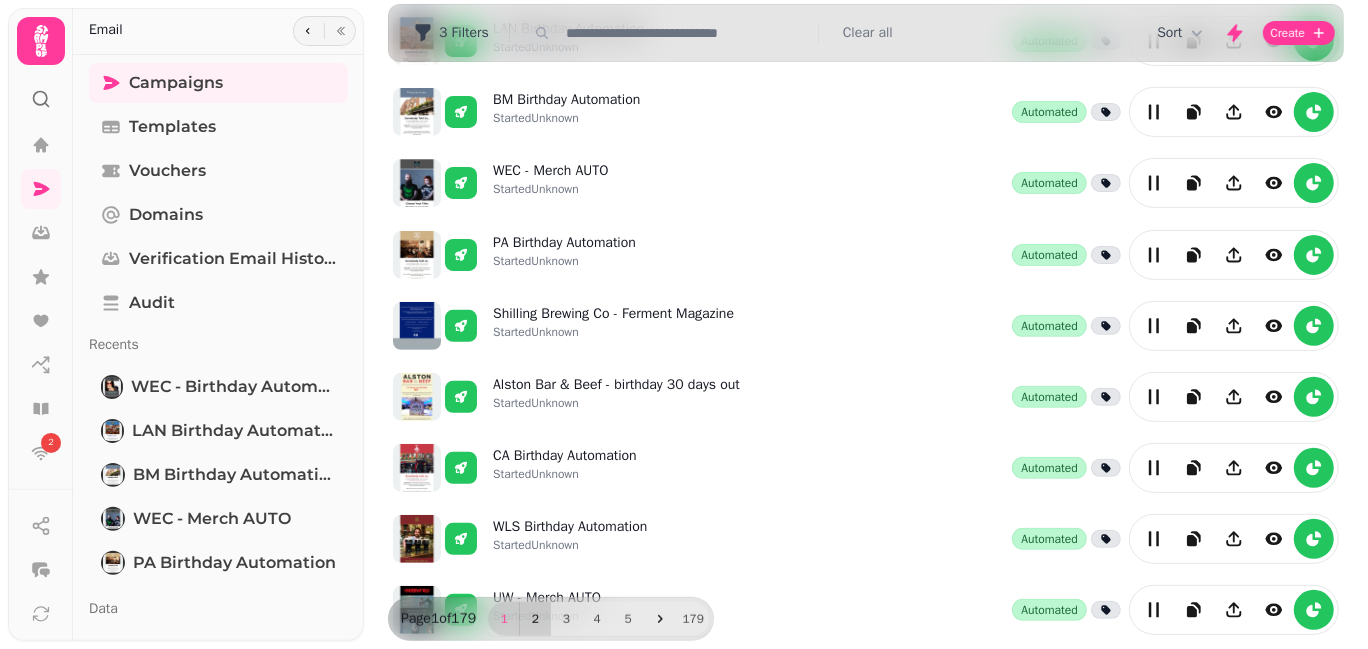 click on "2" at bounding box center (535, 619) 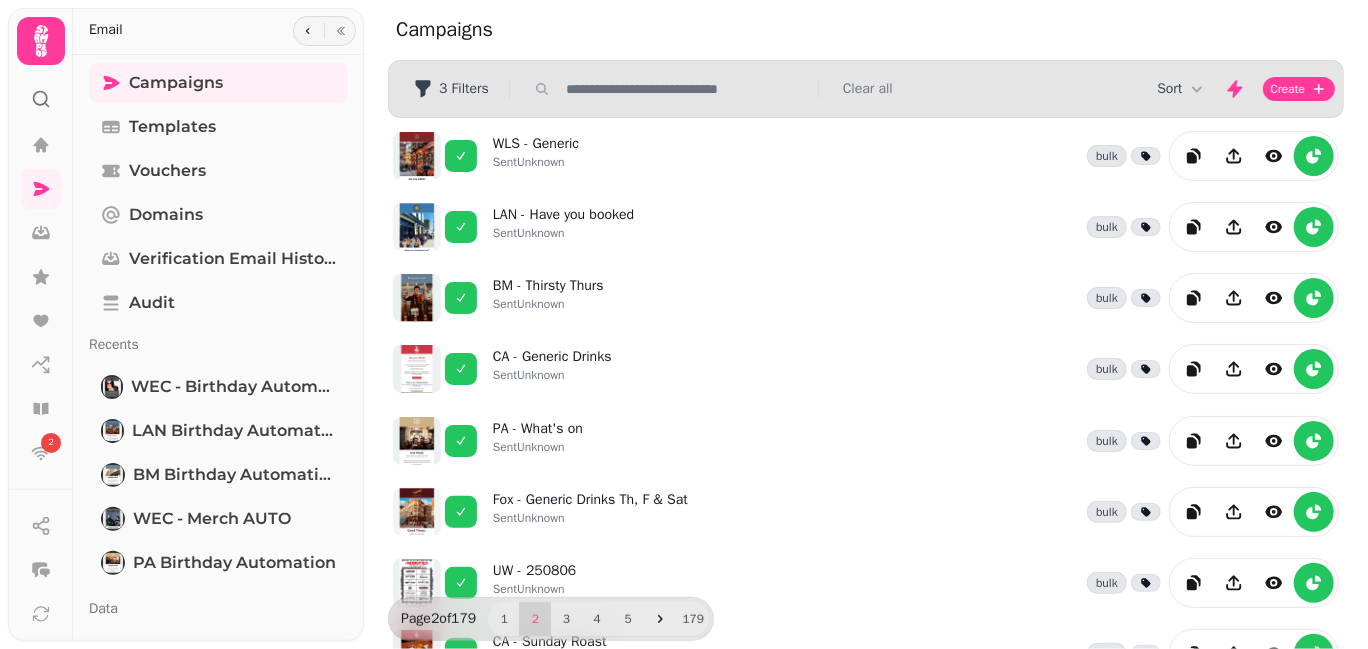 scroll, scrollTop: 565, scrollLeft: 0, axis: vertical 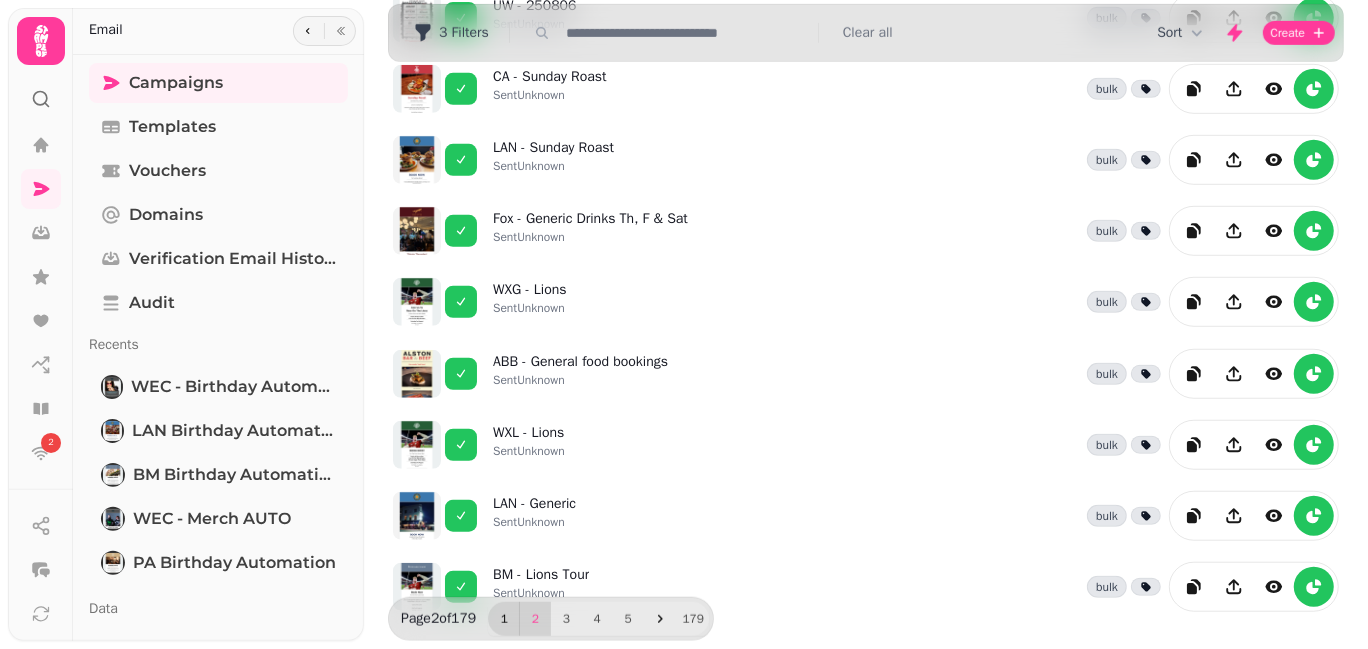 click on "1" at bounding box center (504, 619) 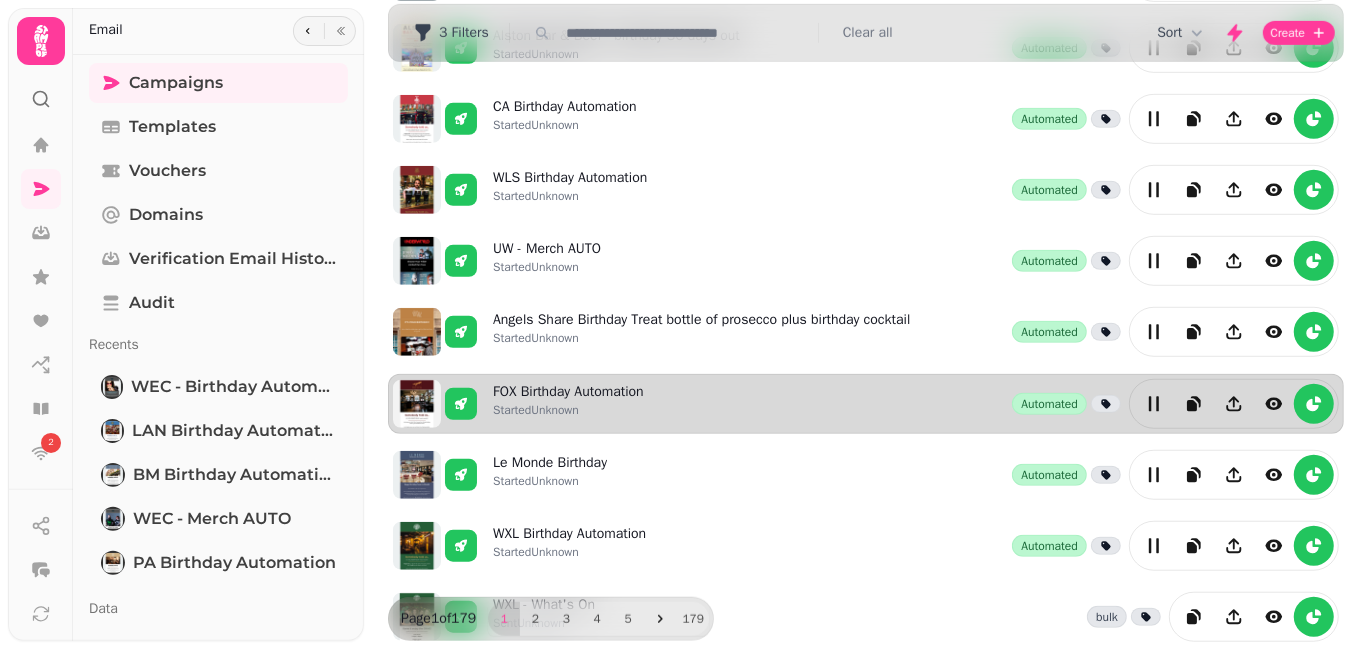 scroll, scrollTop: 565, scrollLeft: 0, axis: vertical 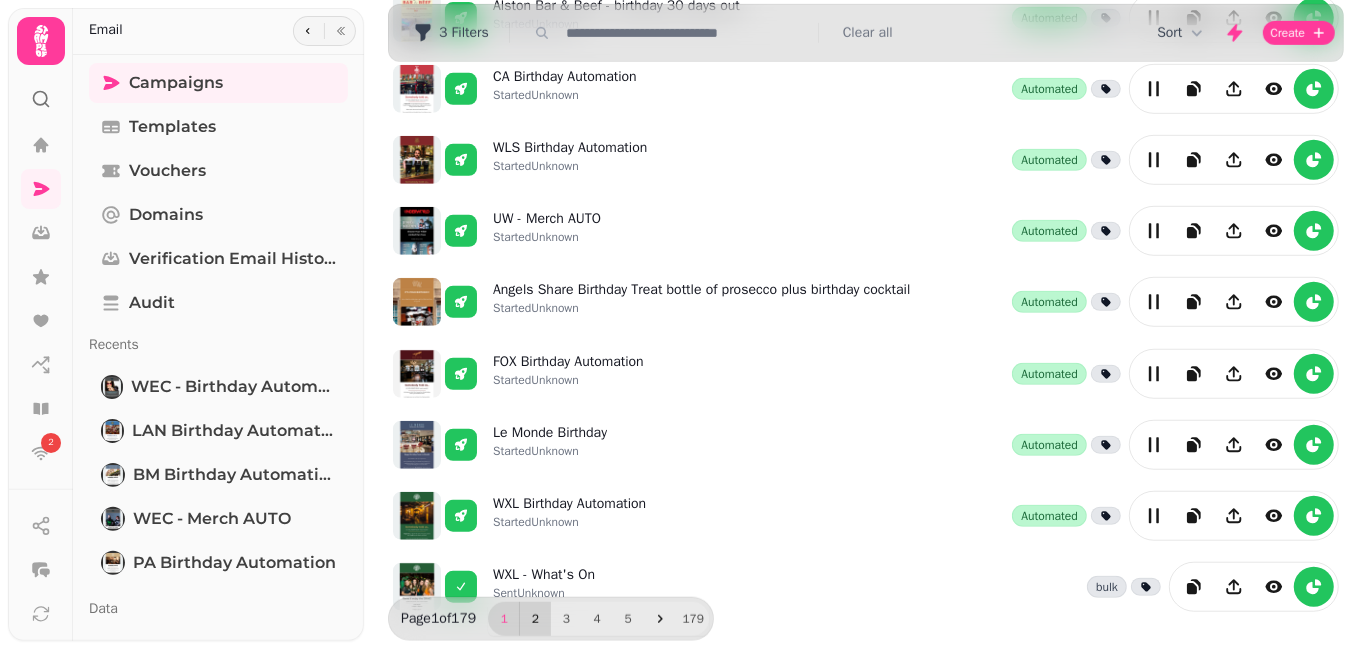 click on "2" at bounding box center [535, 619] 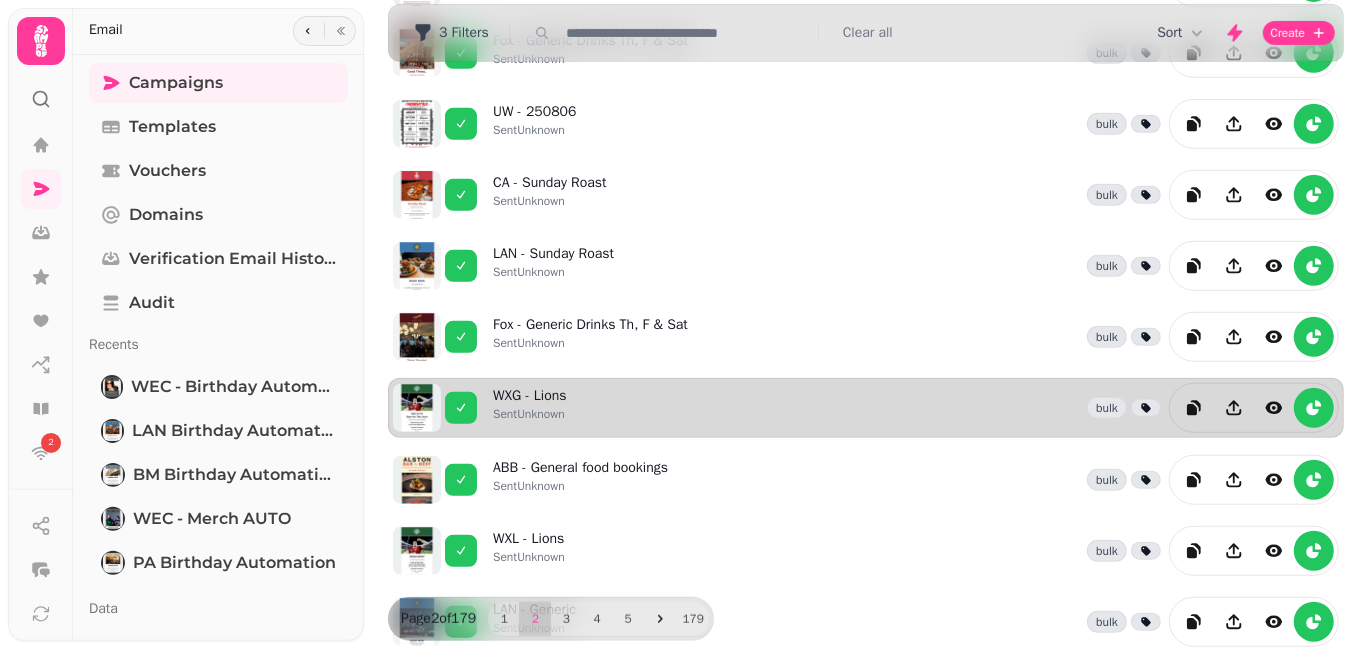 scroll, scrollTop: 565, scrollLeft: 0, axis: vertical 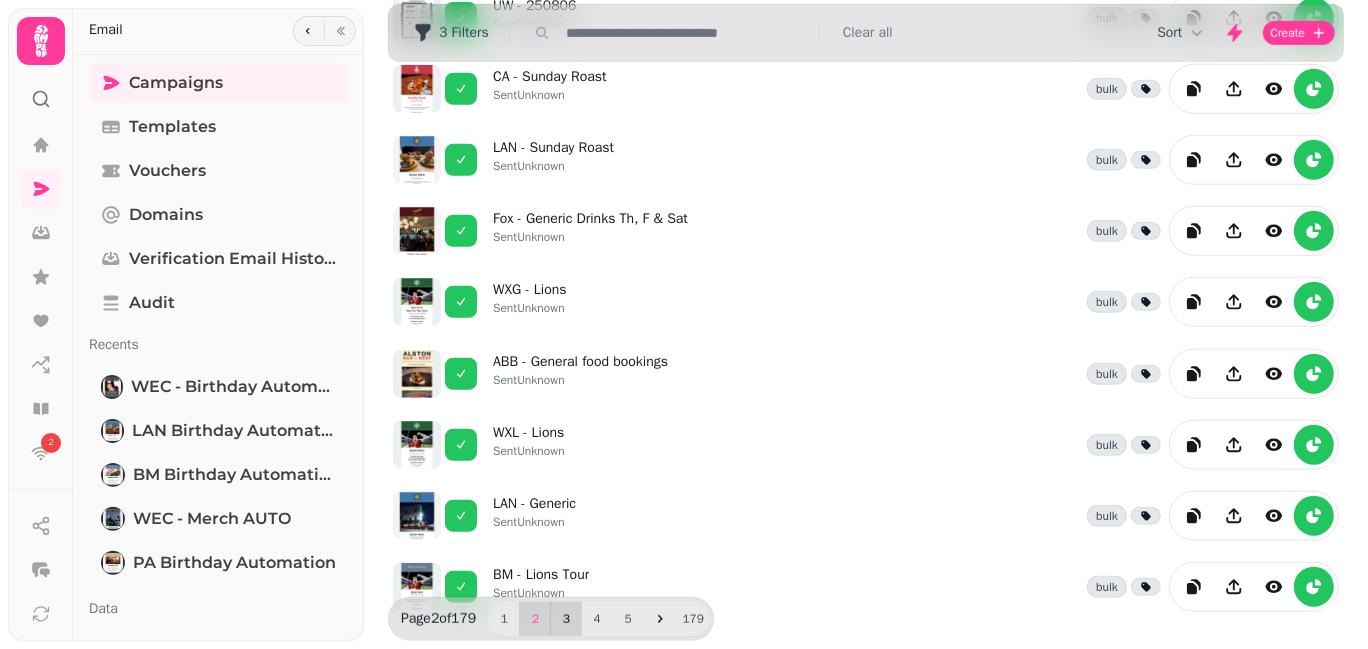 click on "3" at bounding box center (566, 619) 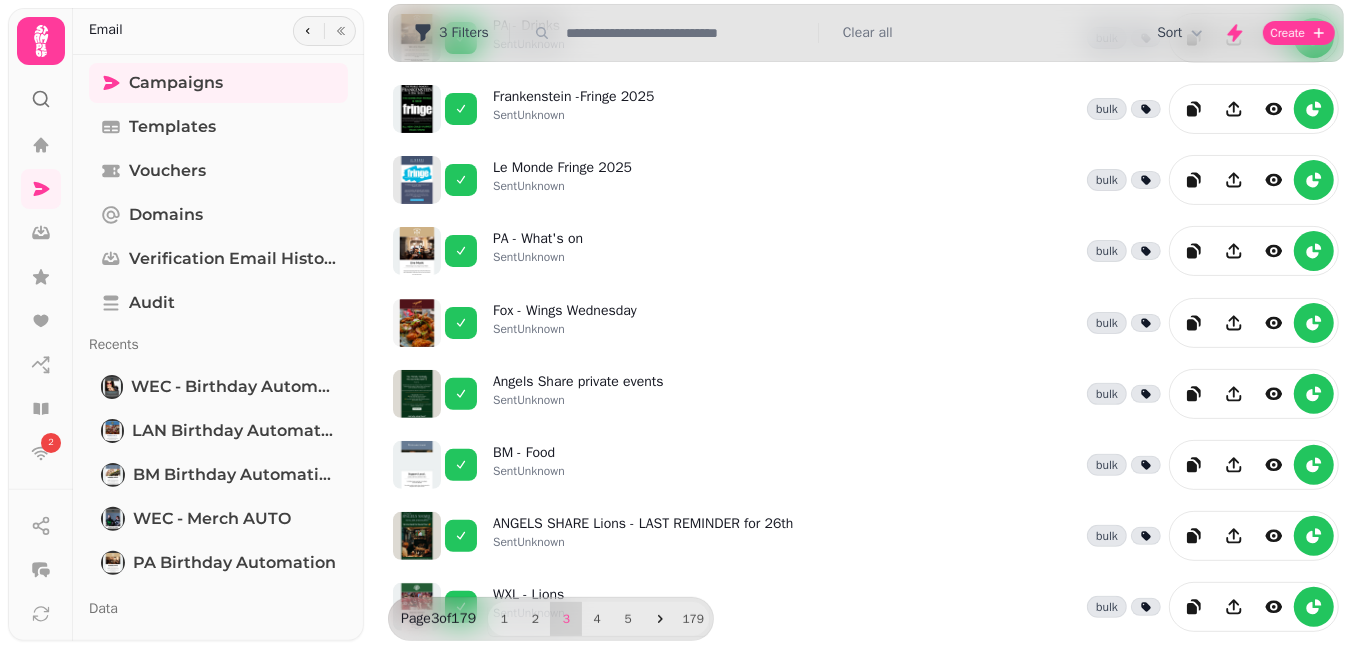 scroll, scrollTop: 53, scrollLeft: 0, axis: vertical 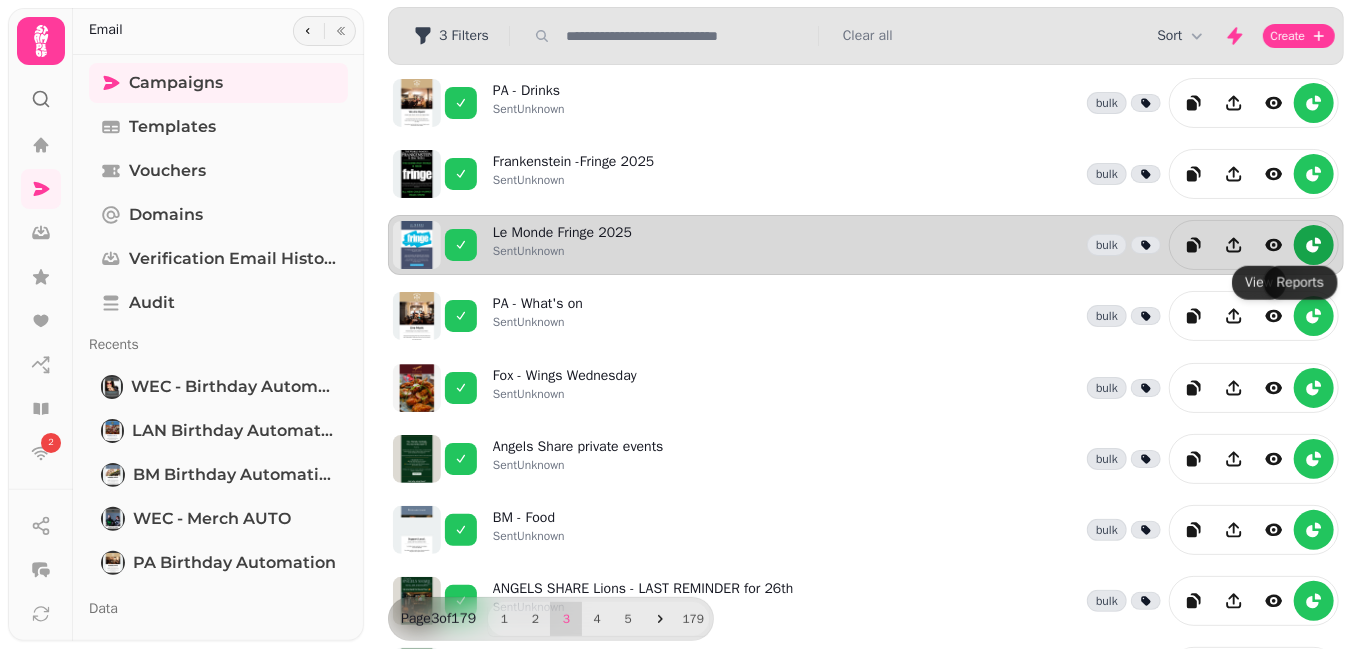 click 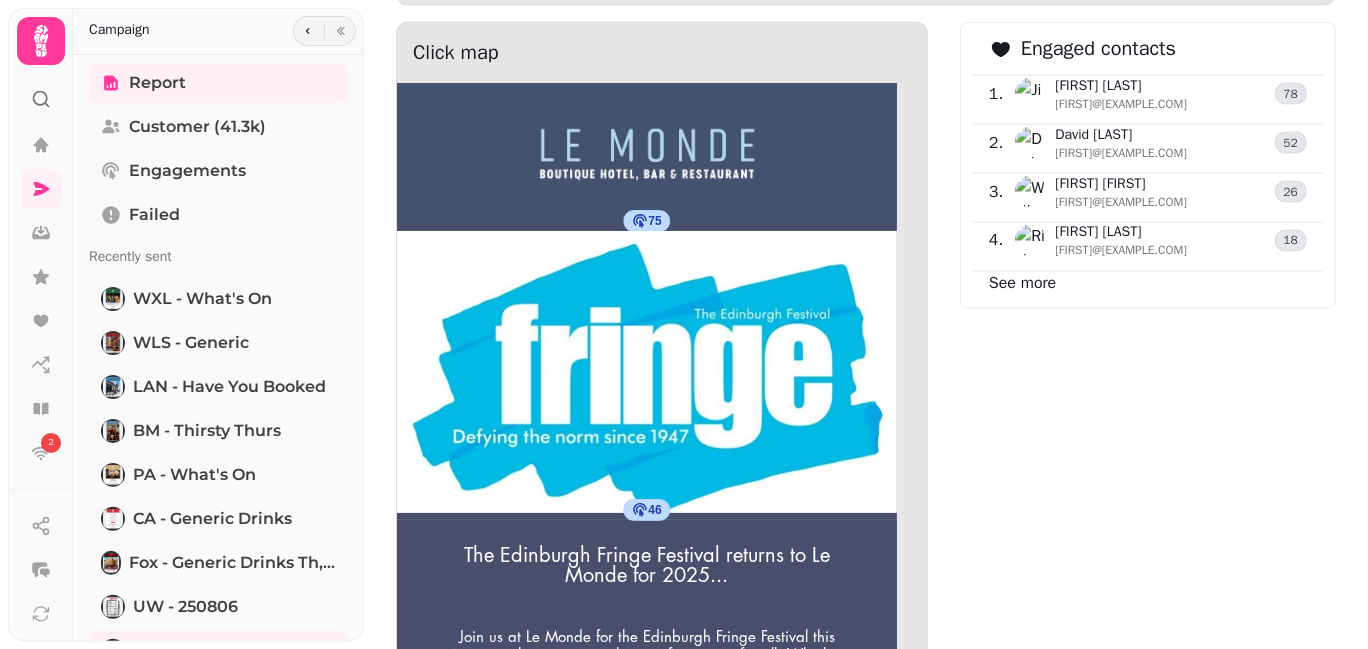 scroll, scrollTop: 1740, scrollLeft: 0, axis: vertical 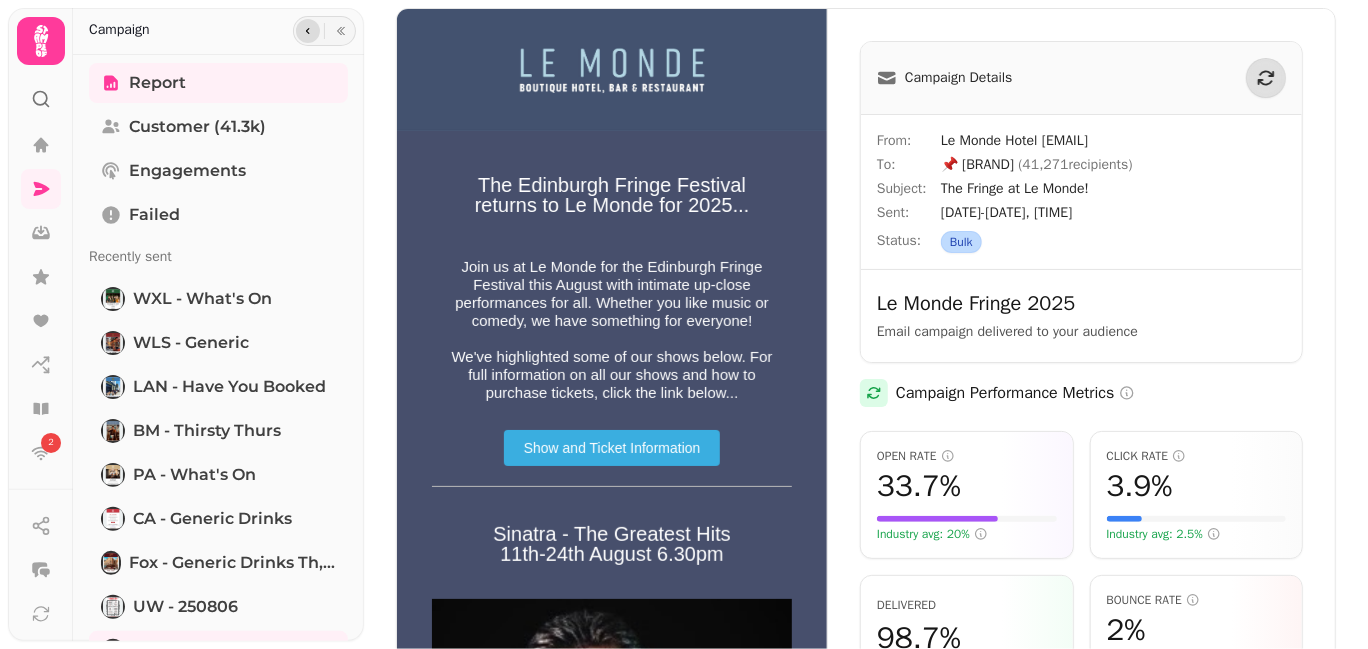 click at bounding box center (308, 31) 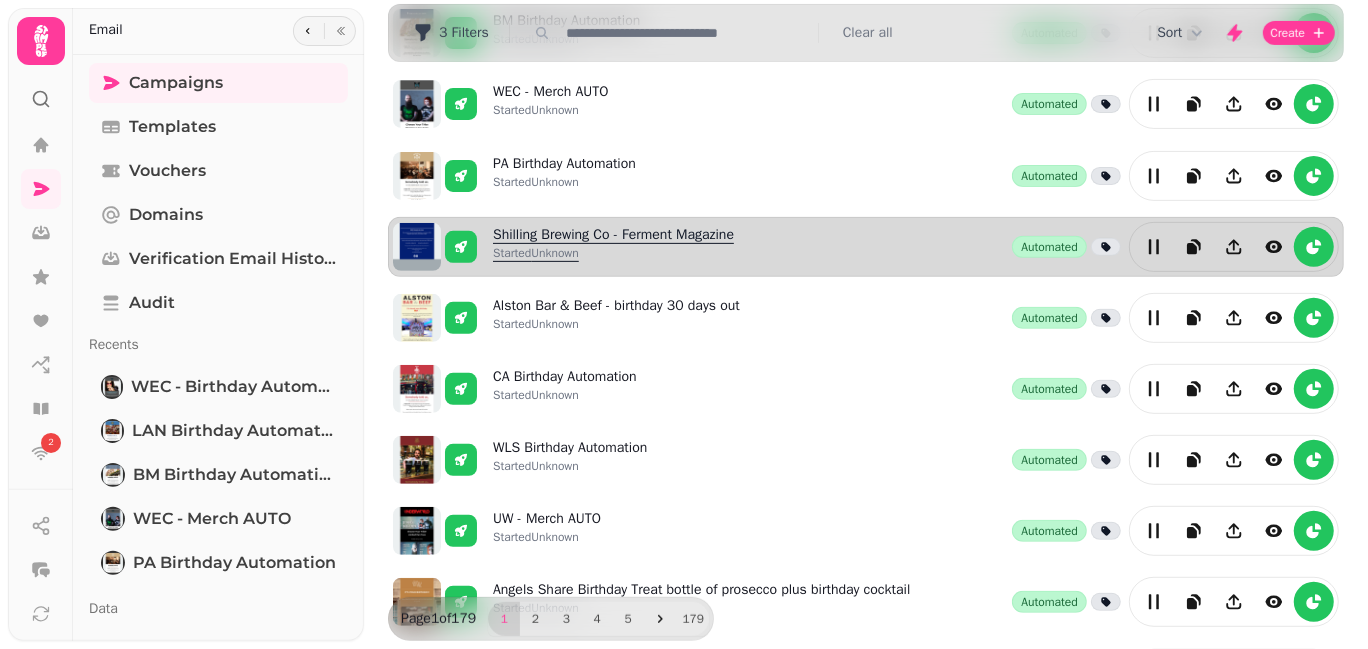 scroll, scrollTop: 565, scrollLeft: 0, axis: vertical 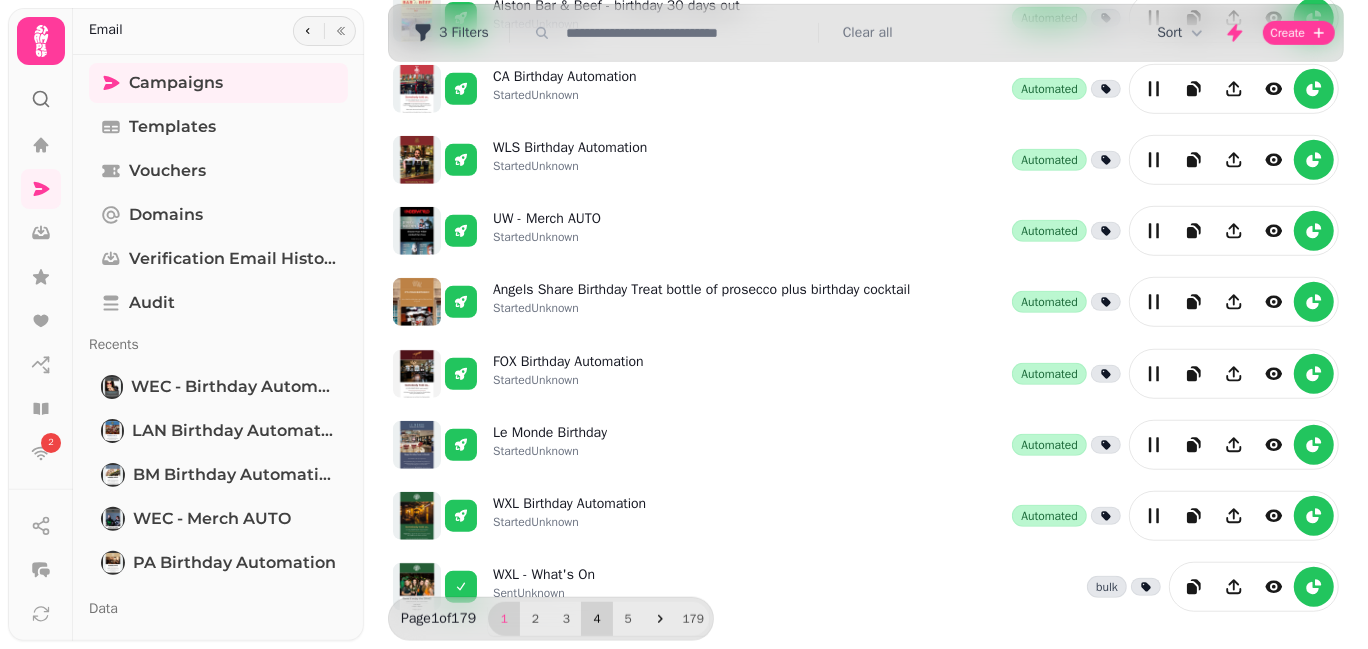 click on "4" at bounding box center [597, 619] 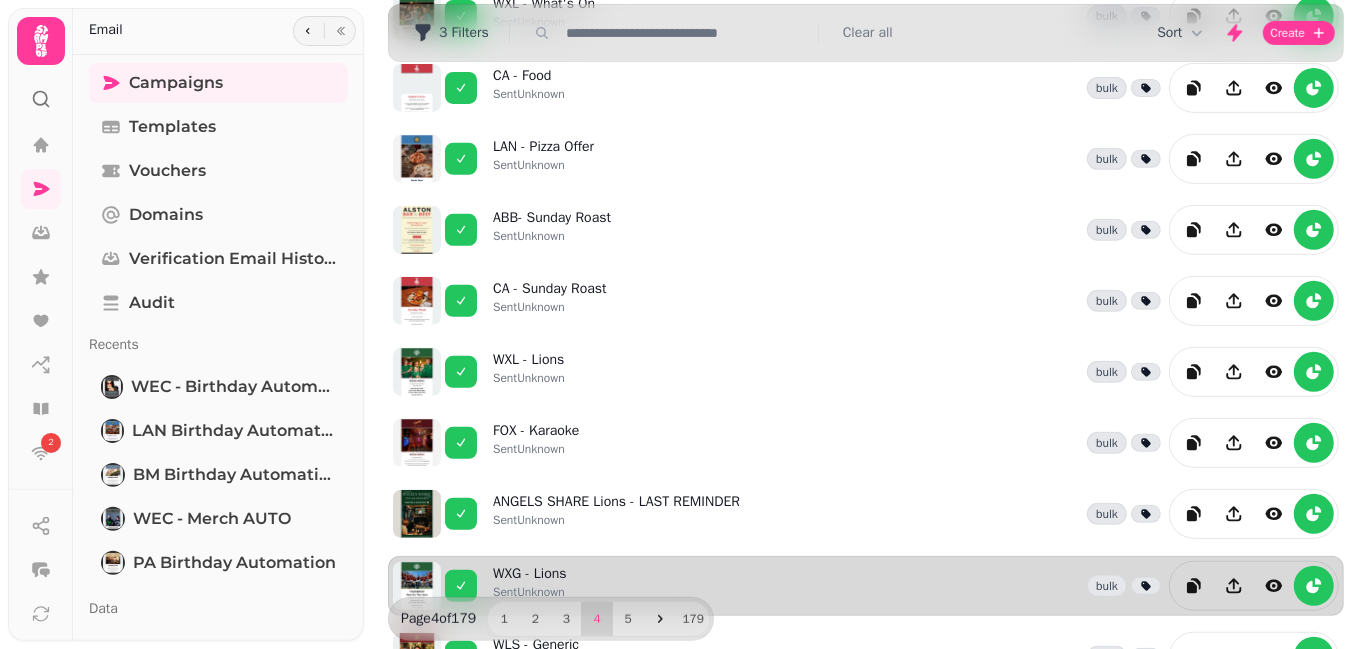 scroll, scrollTop: 565, scrollLeft: 0, axis: vertical 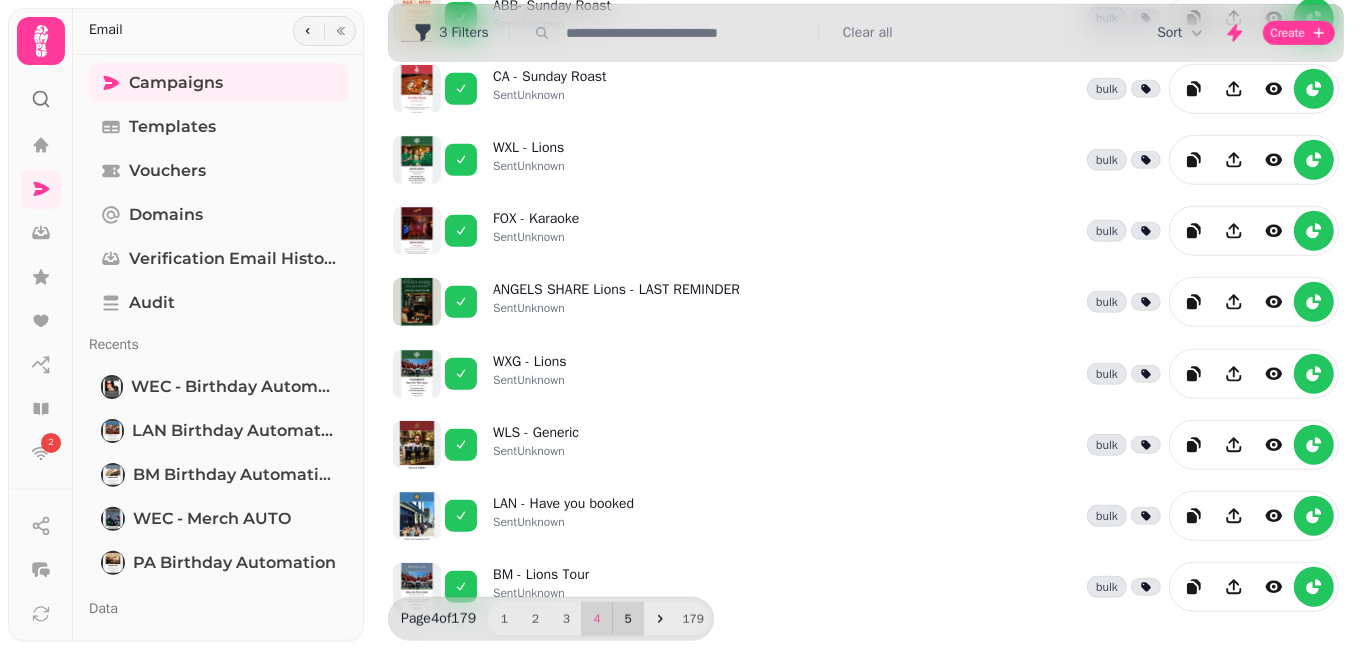 click on "5" at bounding box center [628, 619] 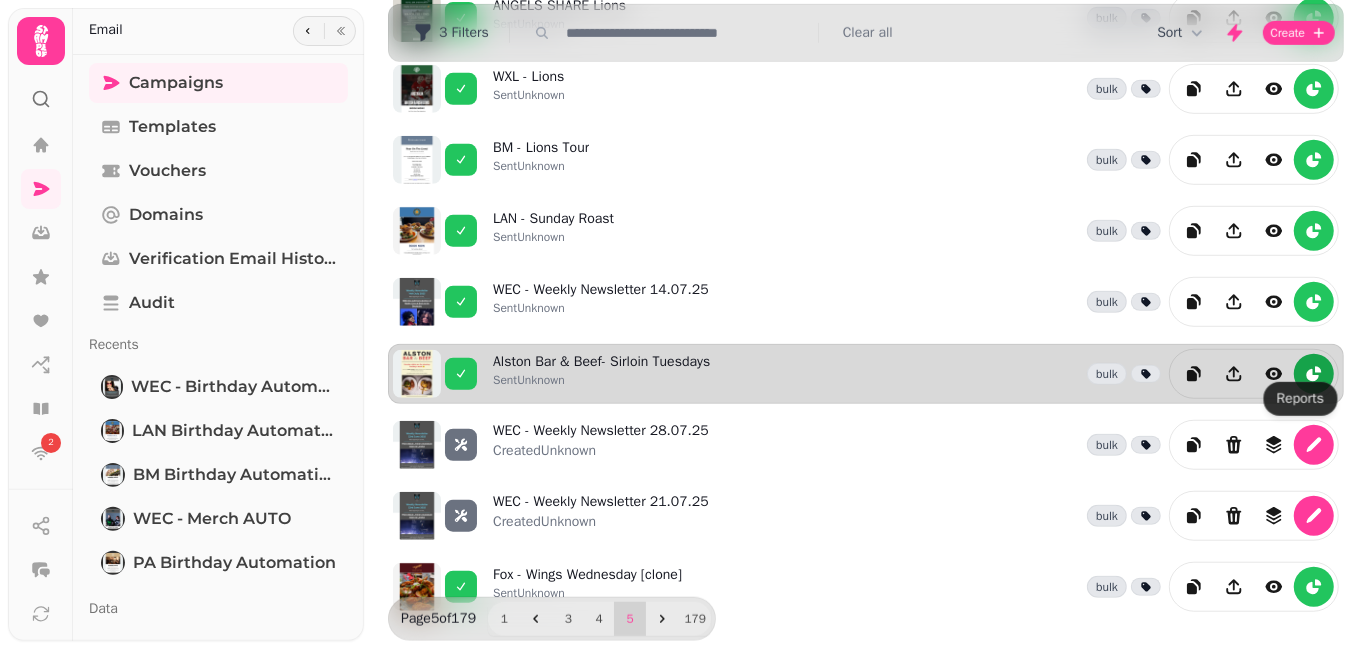 click 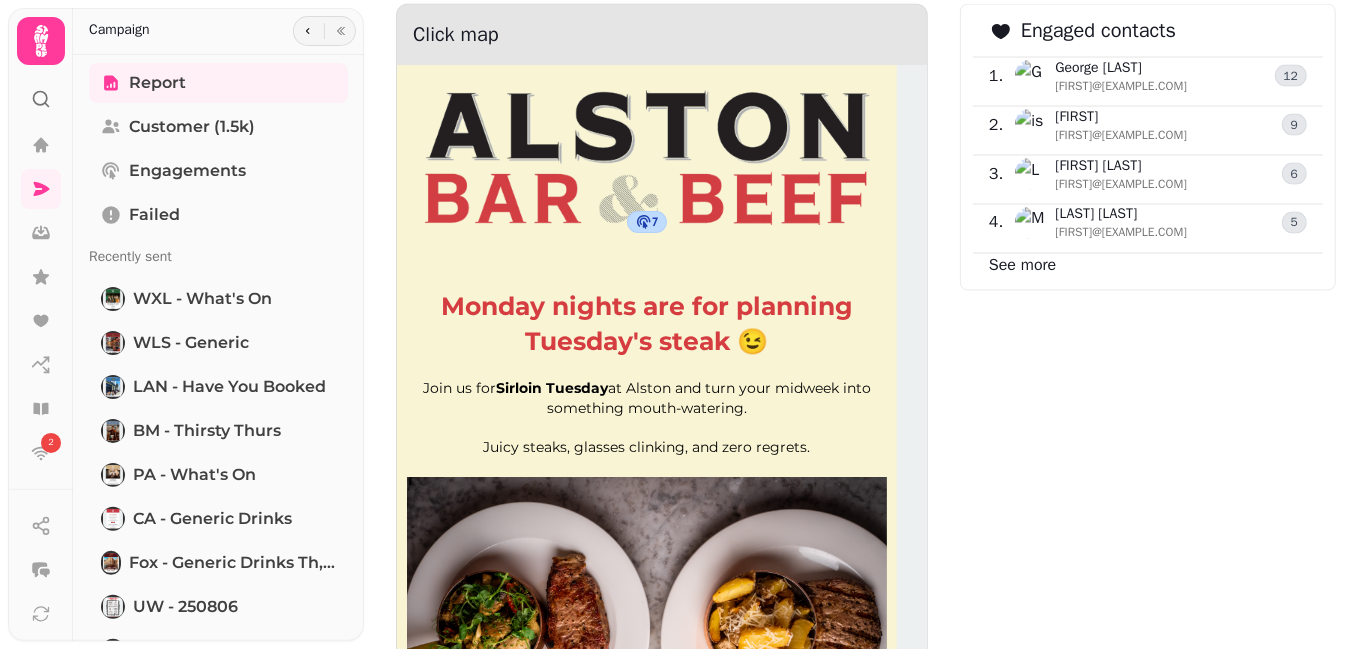scroll, scrollTop: 1728, scrollLeft: 0, axis: vertical 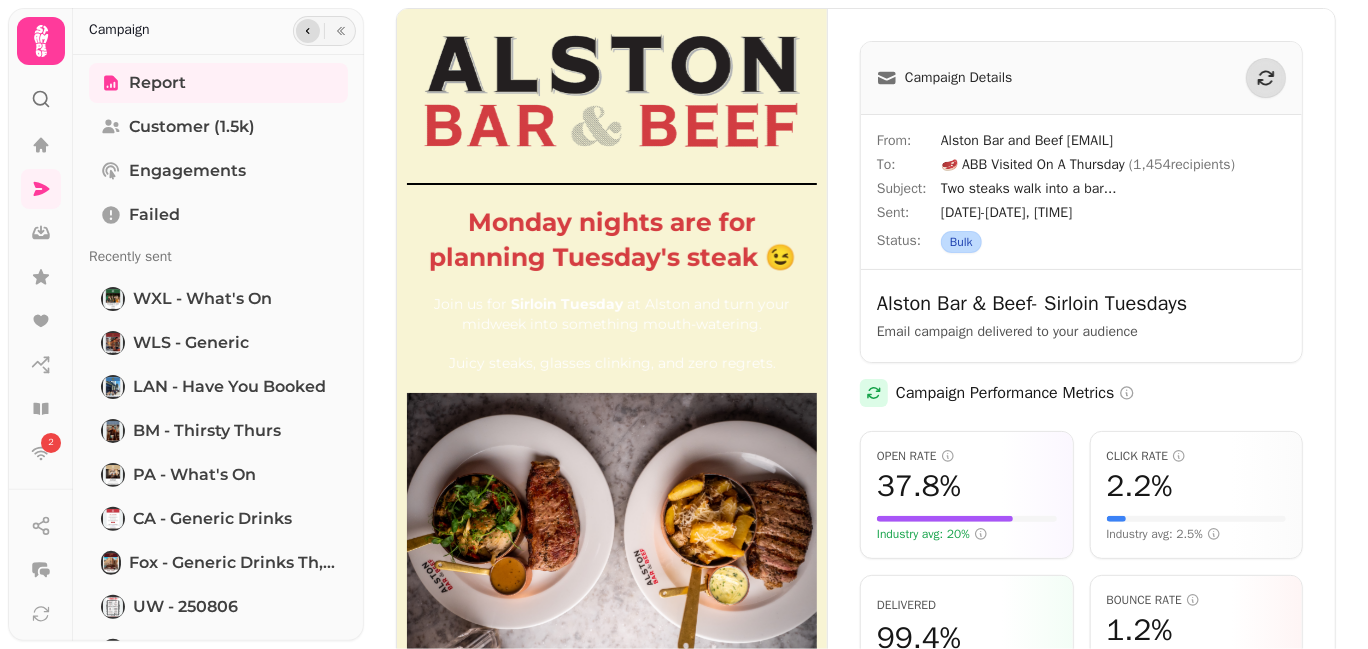 click 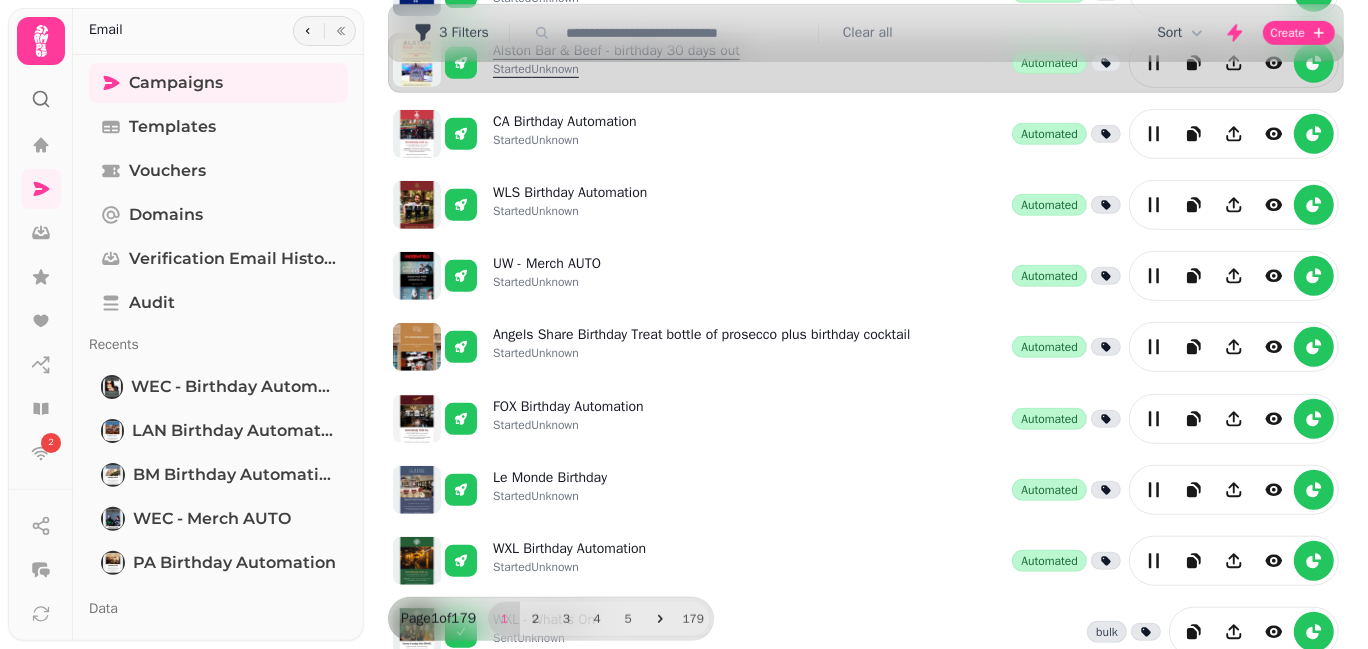 scroll, scrollTop: 565, scrollLeft: 0, axis: vertical 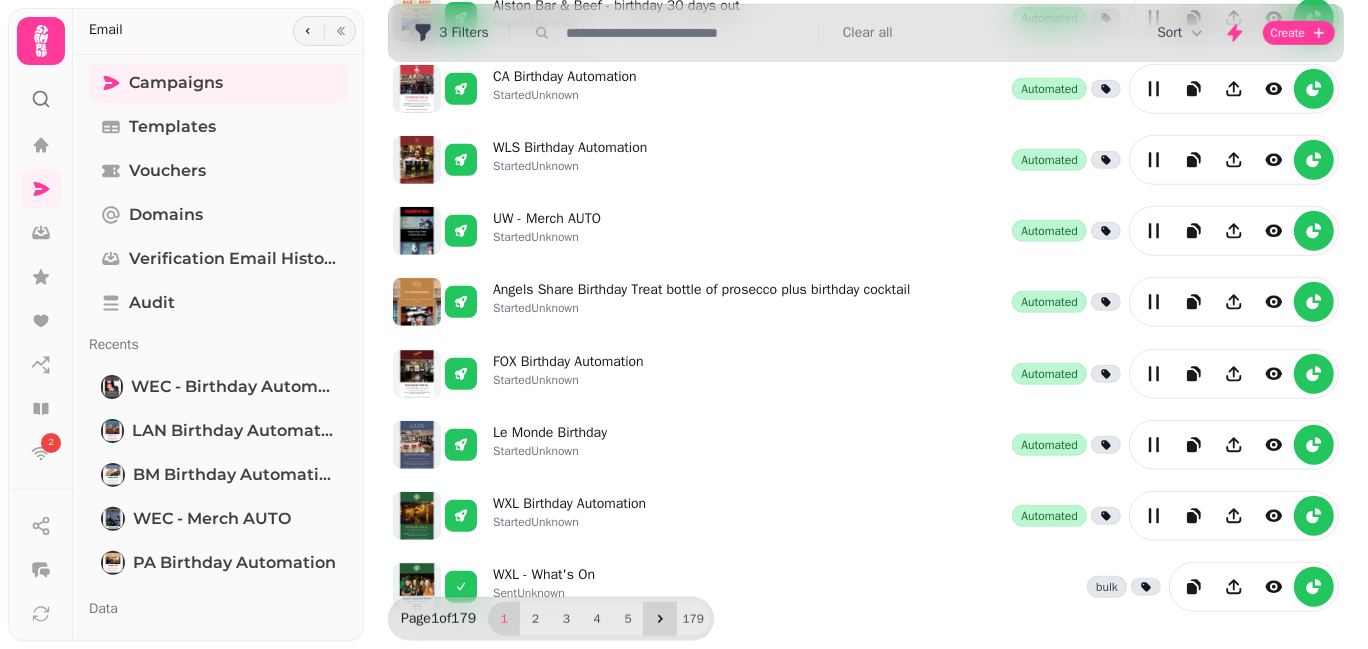 click 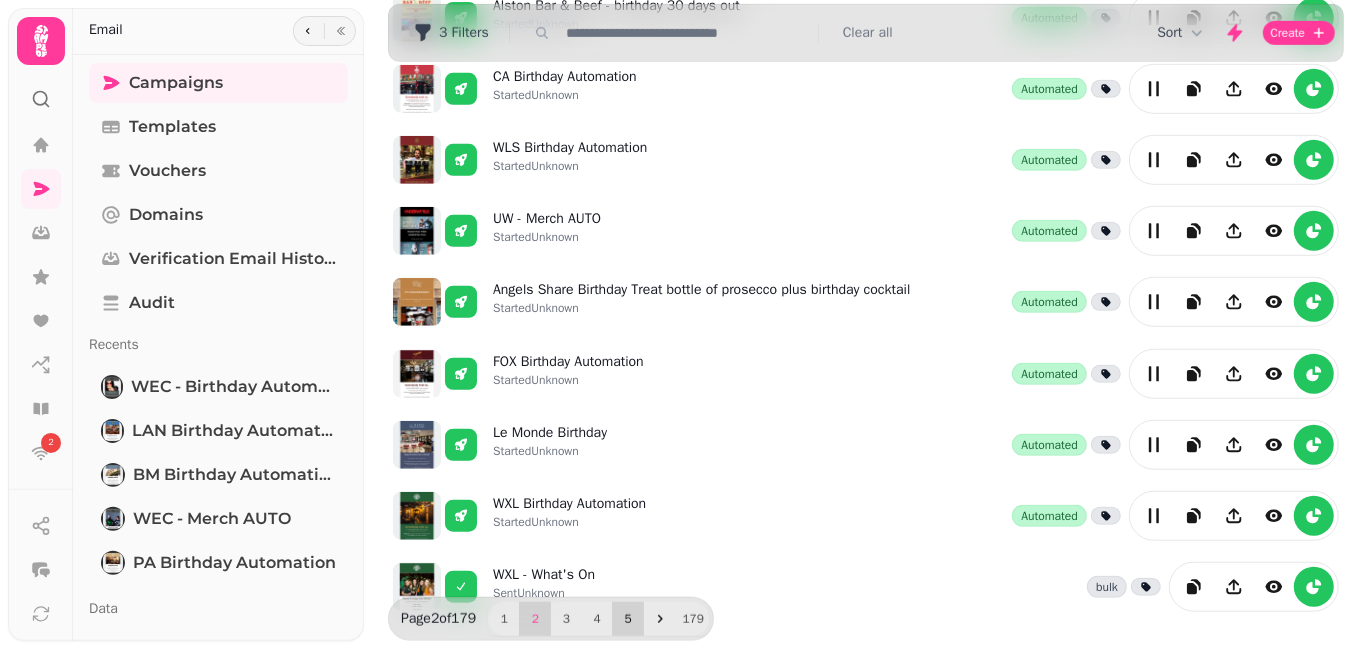 click on "5" at bounding box center (628, 619) 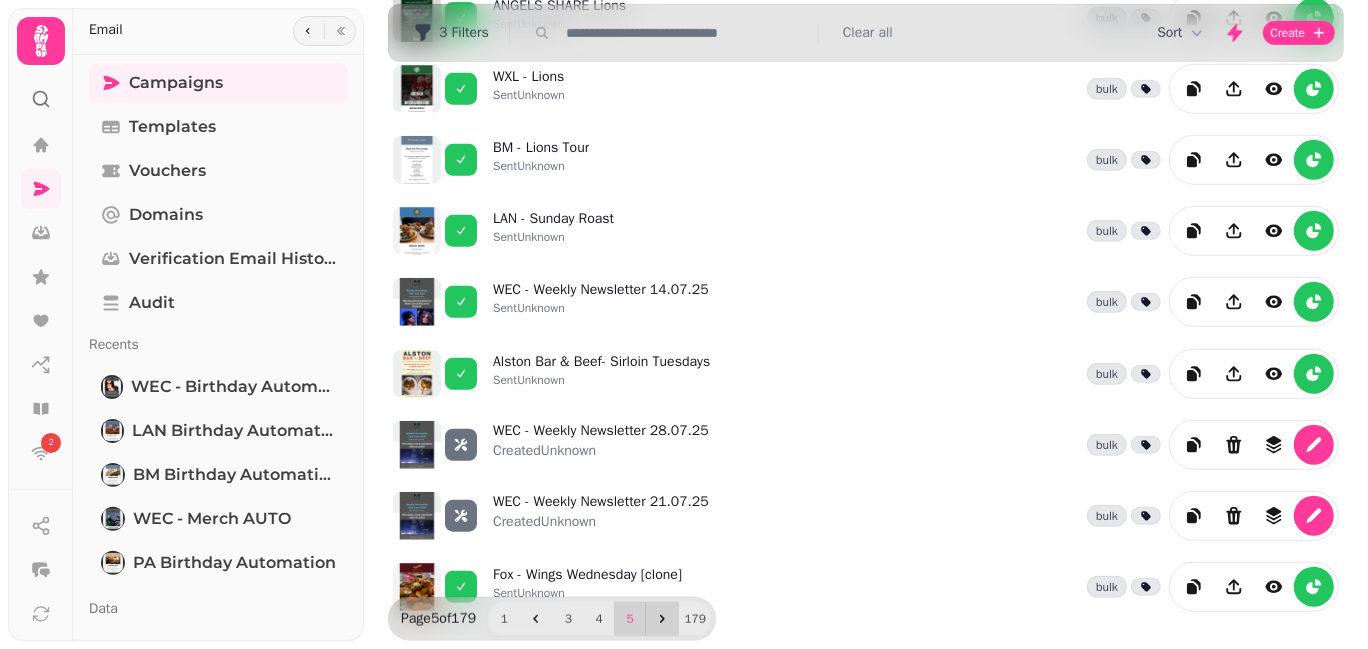 click 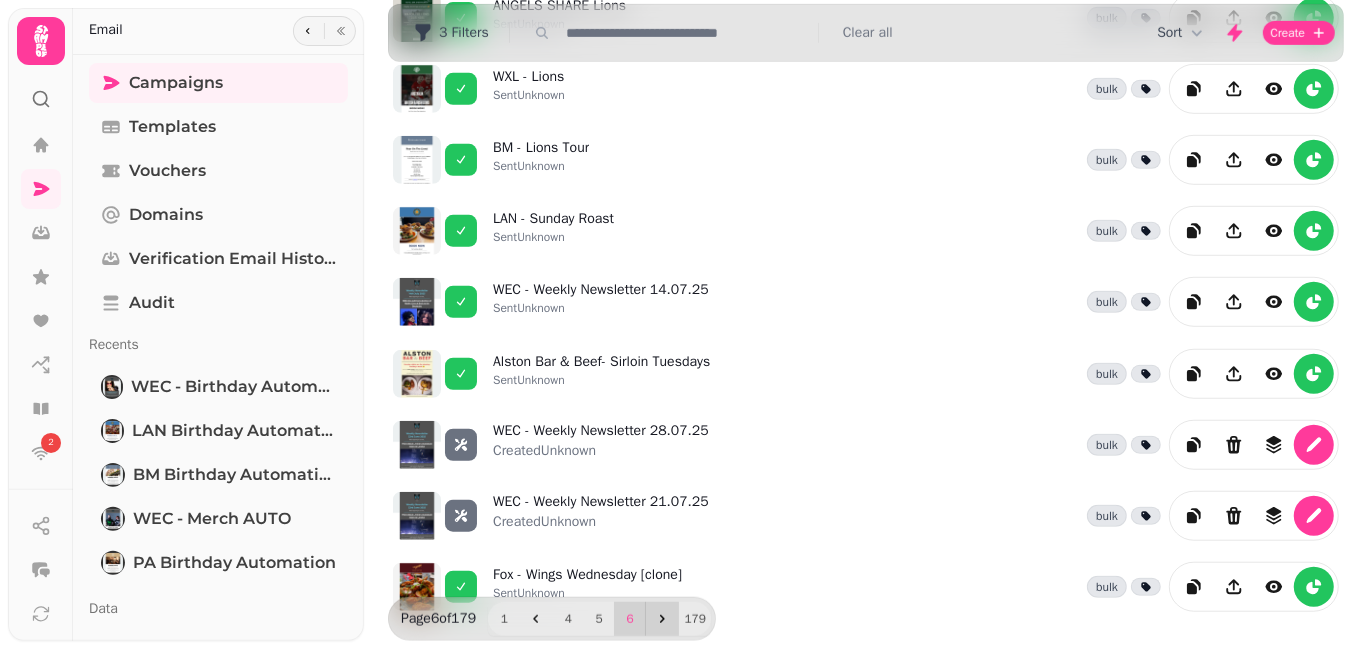 click 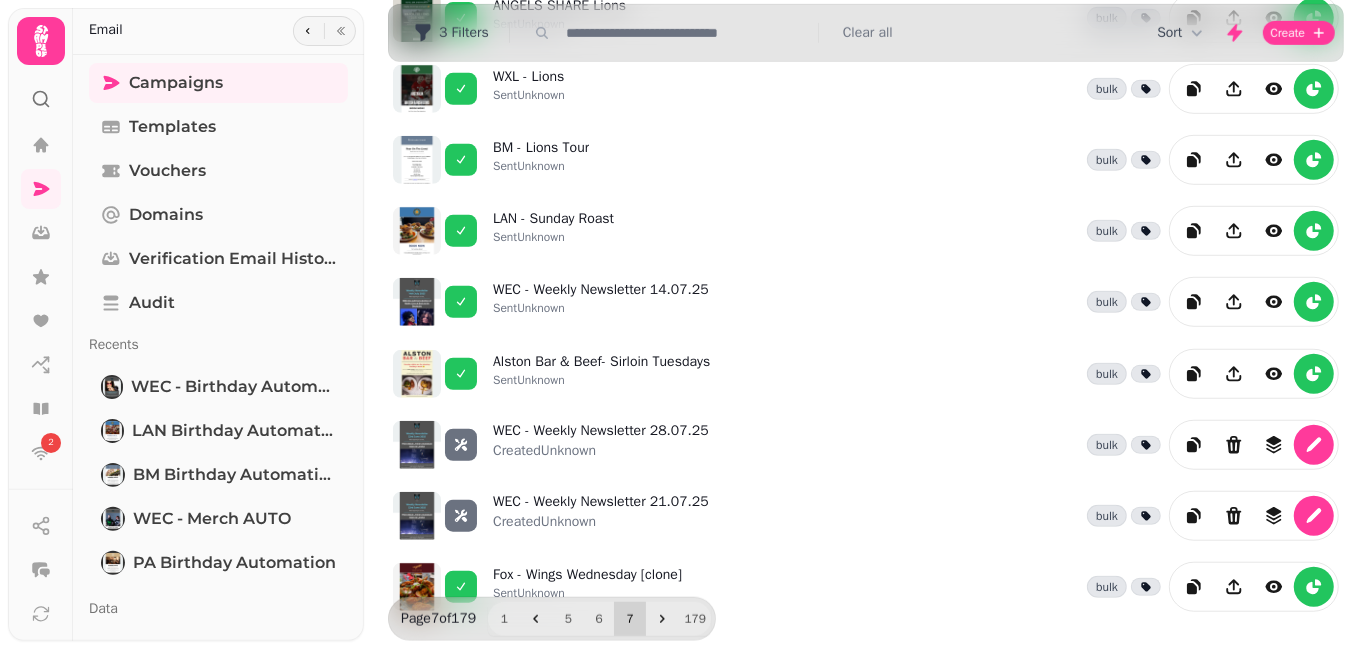 click on "7" at bounding box center [630, 619] 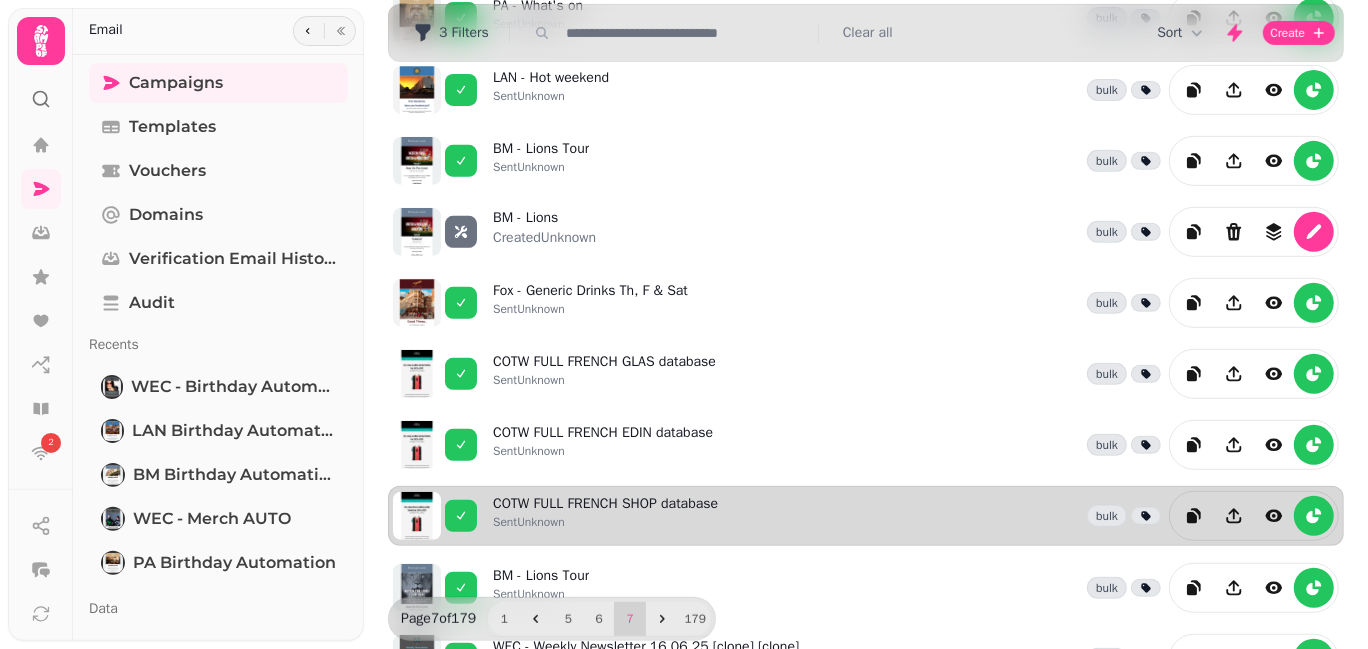 scroll, scrollTop: 565, scrollLeft: 0, axis: vertical 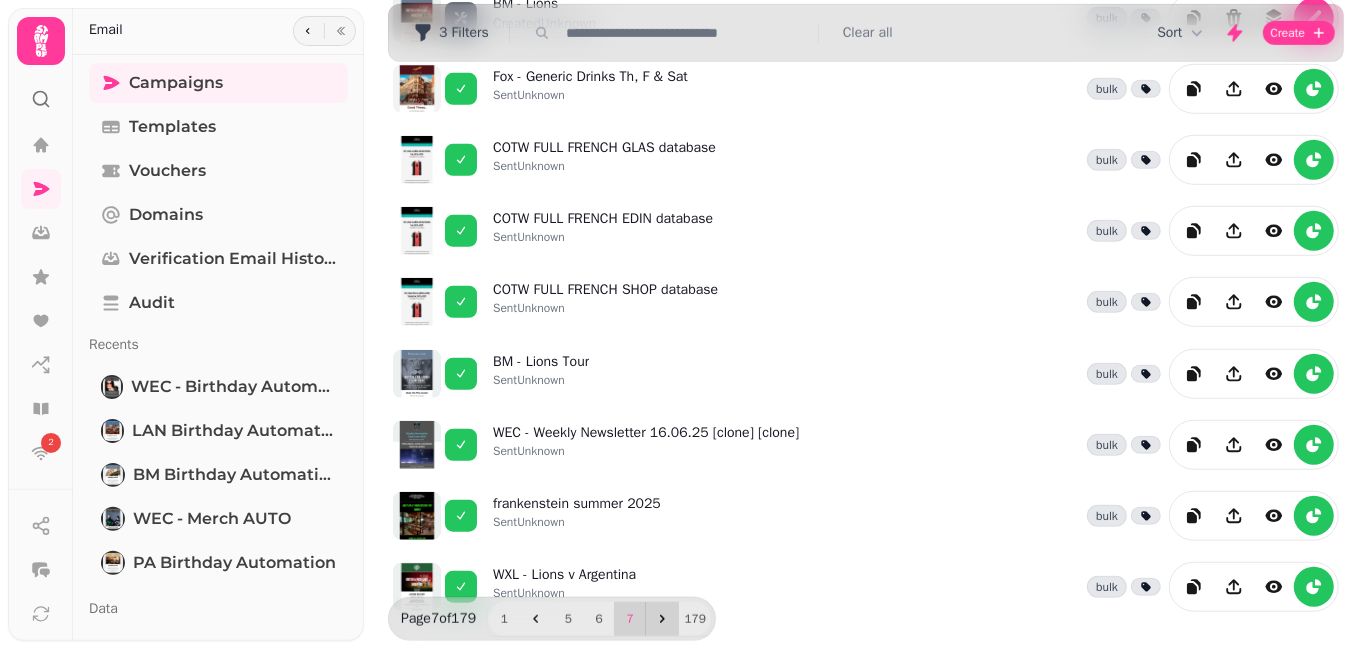click 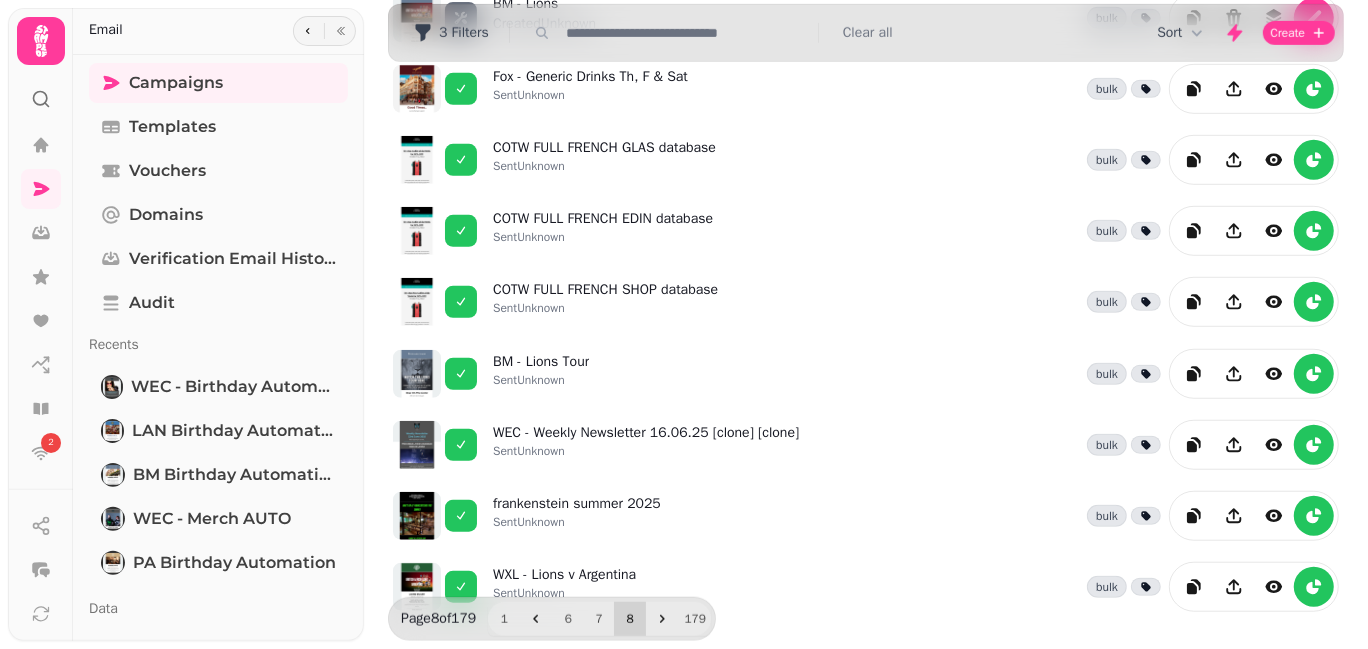 click on "8" at bounding box center (630, 619) 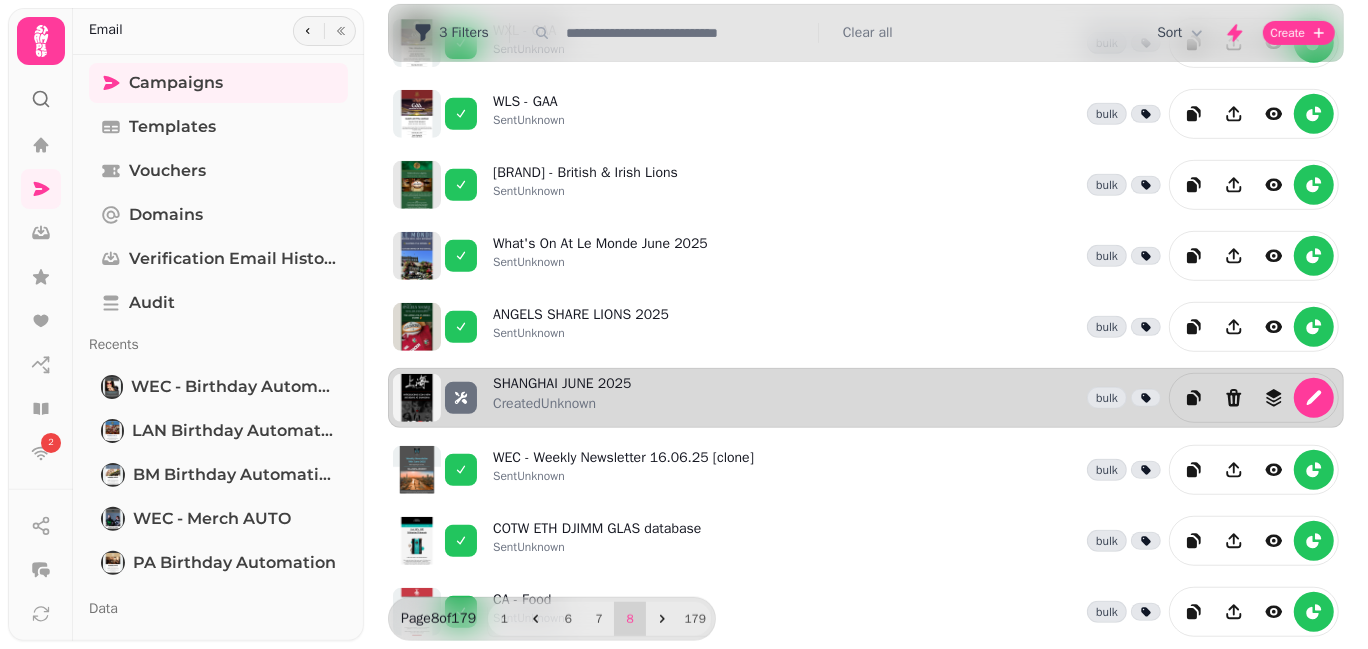 scroll, scrollTop: 431, scrollLeft: 0, axis: vertical 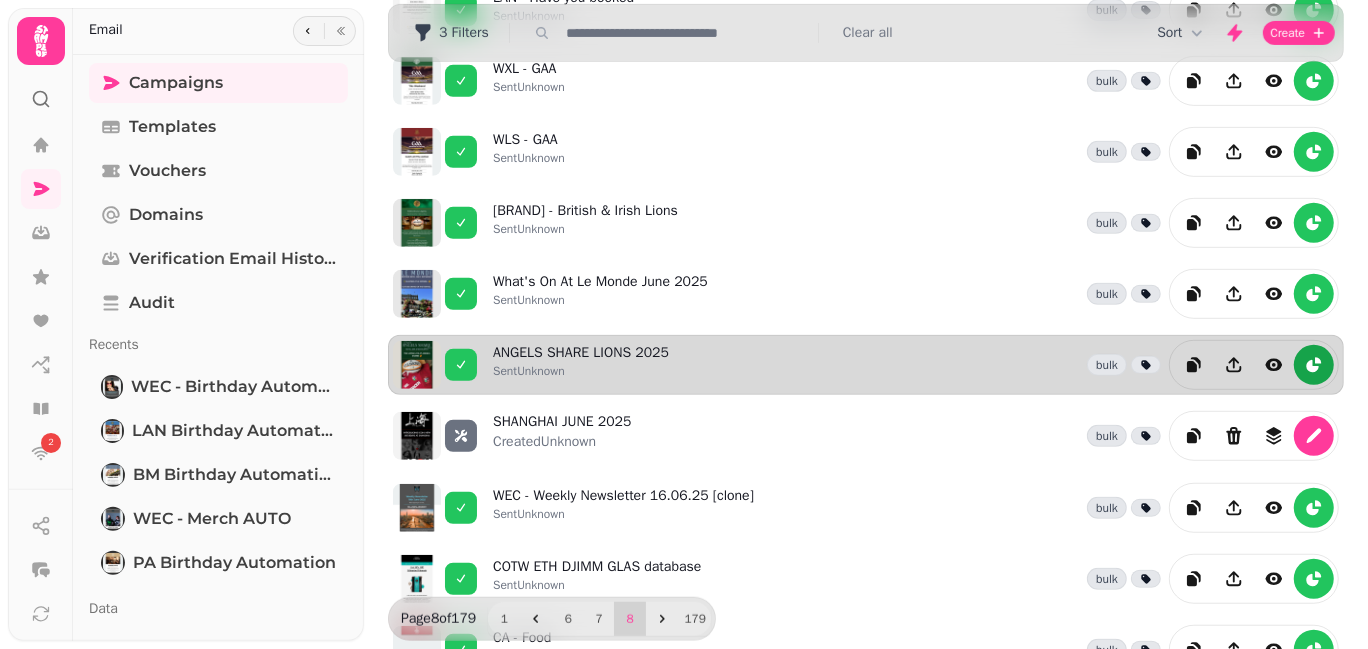 click 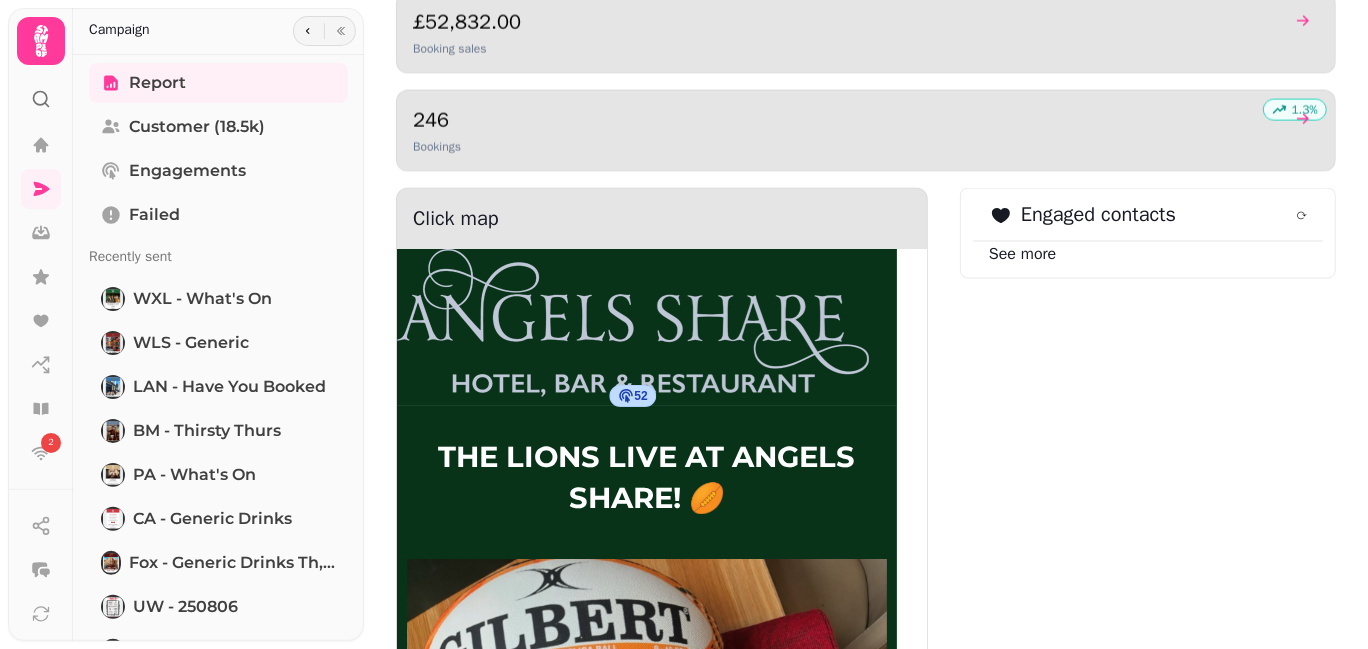 scroll, scrollTop: 1538, scrollLeft: 0, axis: vertical 